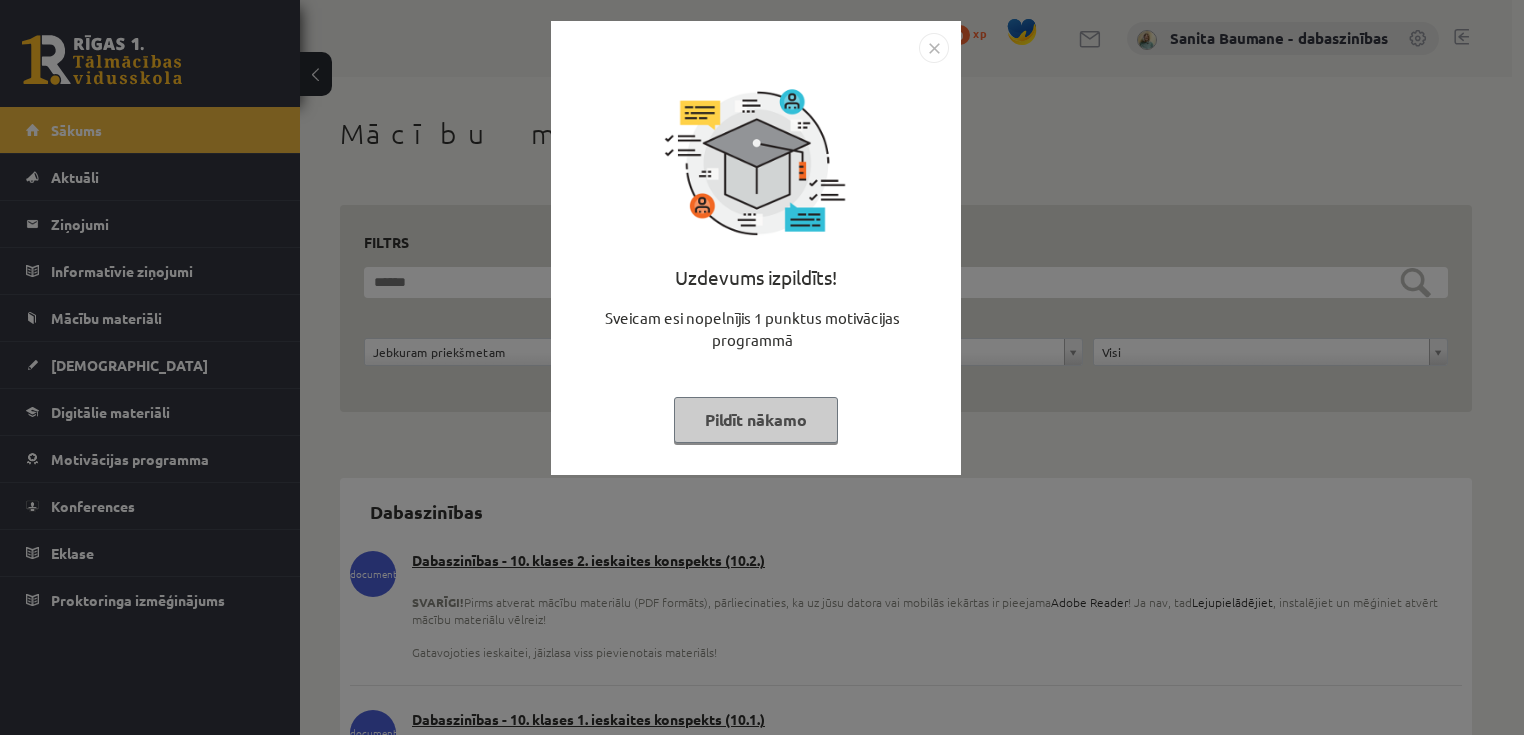 scroll, scrollTop: 0, scrollLeft: 0, axis: both 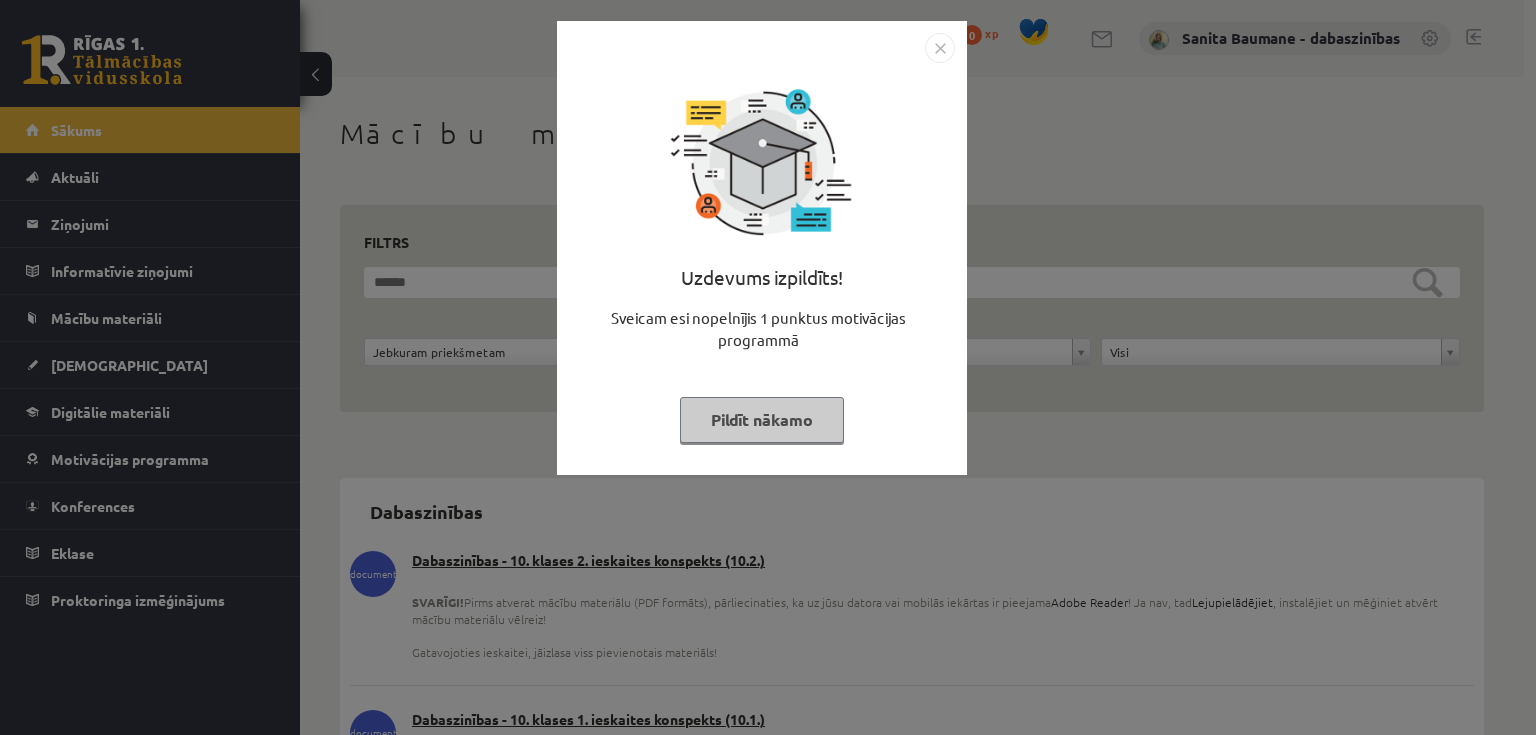 click on "Pildīt nākamo" at bounding box center (762, 420) 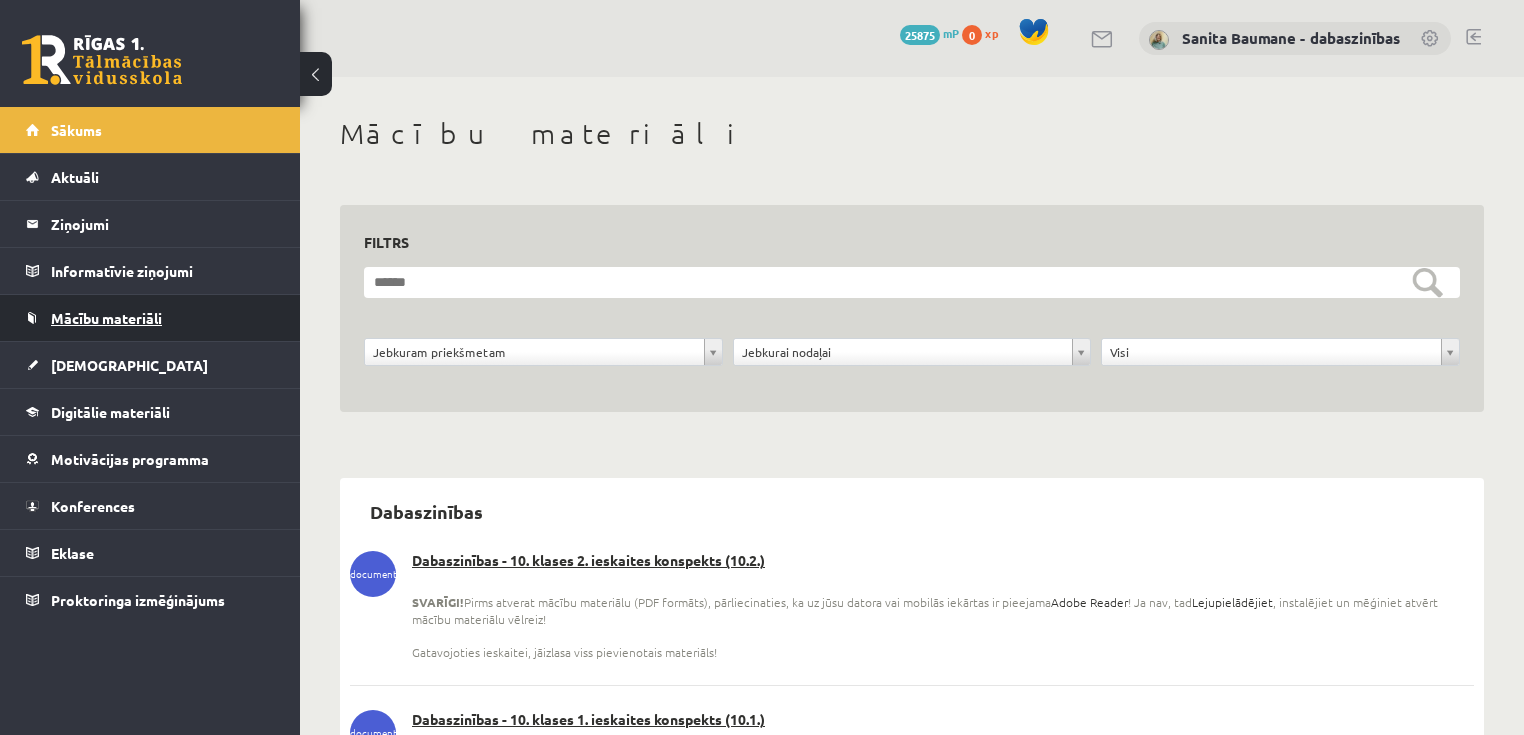 click on "Mācību materiāli" at bounding box center (150, 318) 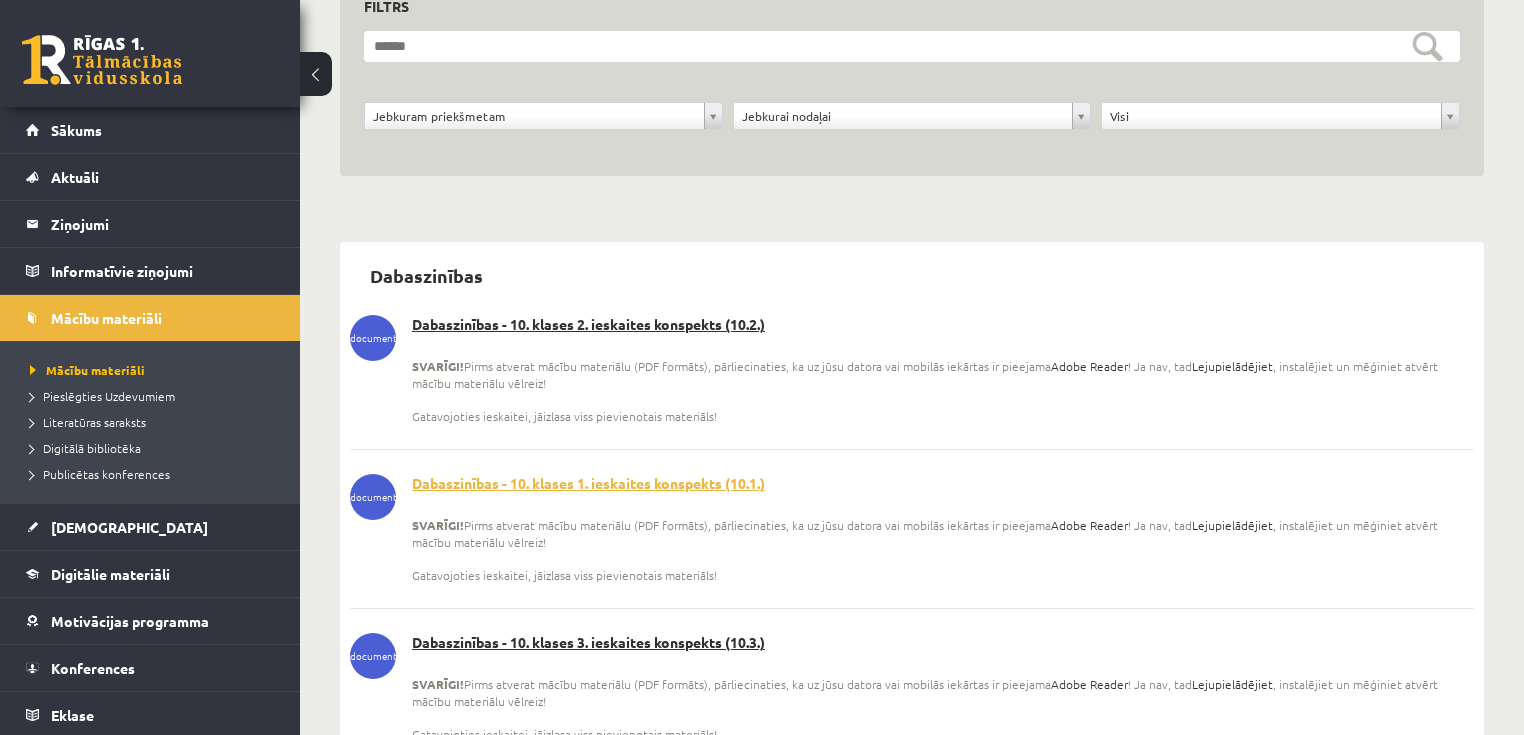 scroll, scrollTop: 240, scrollLeft: 0, axis: vertical 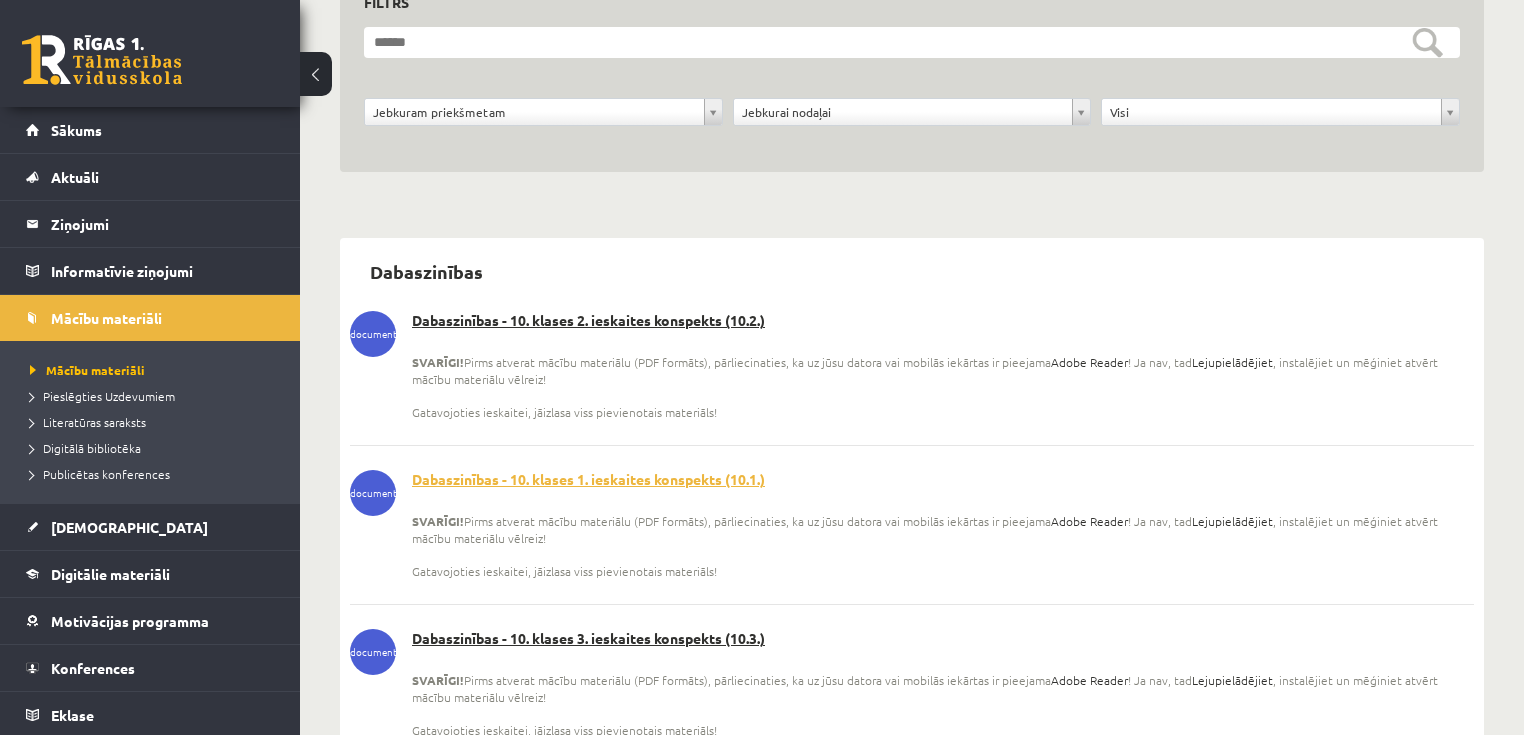 click on "Dabaszinības - 10. klases 1. ieskaites konspekts (10.1.)" at bounding box center [912, 480] 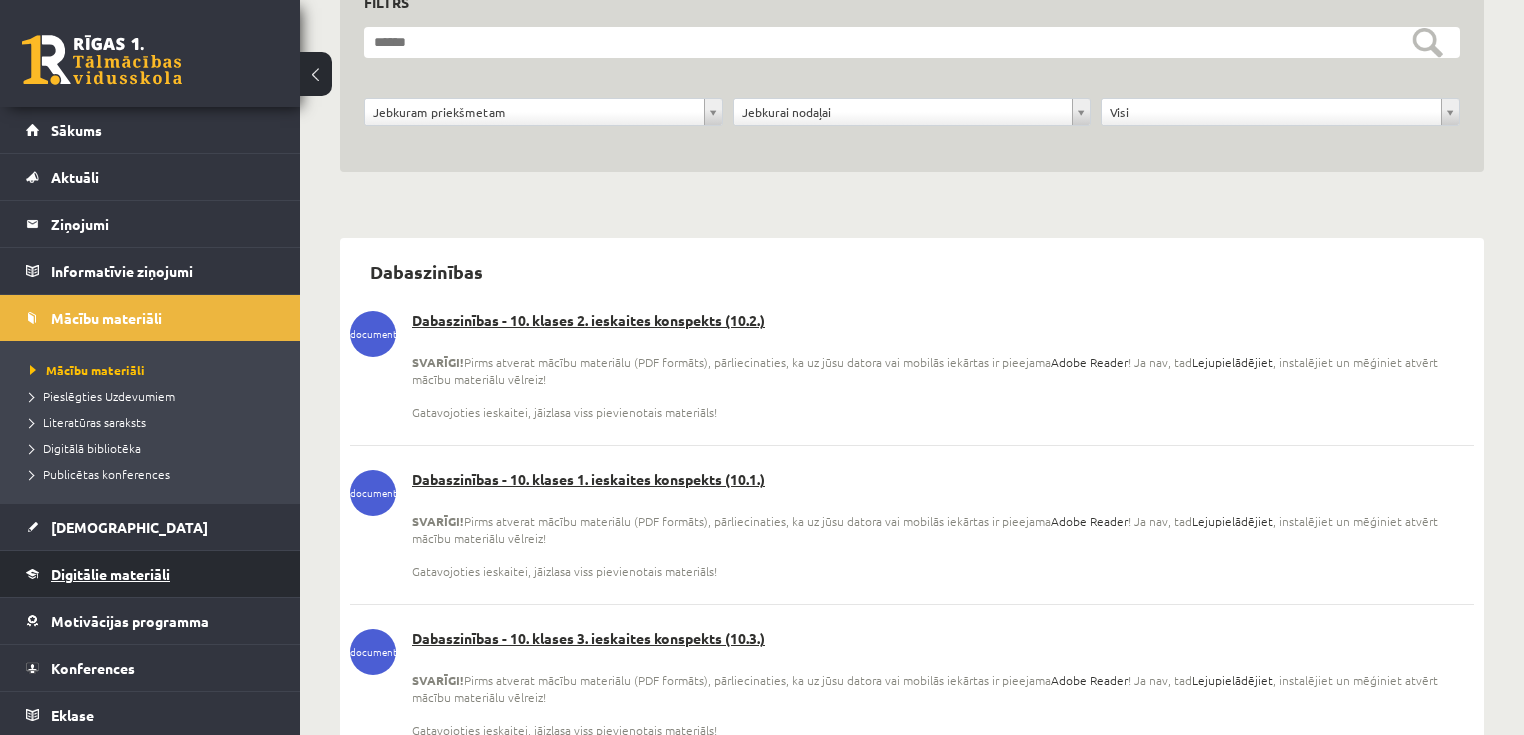 click on "Digitālie materiāli" at bounding box center (110, 574) 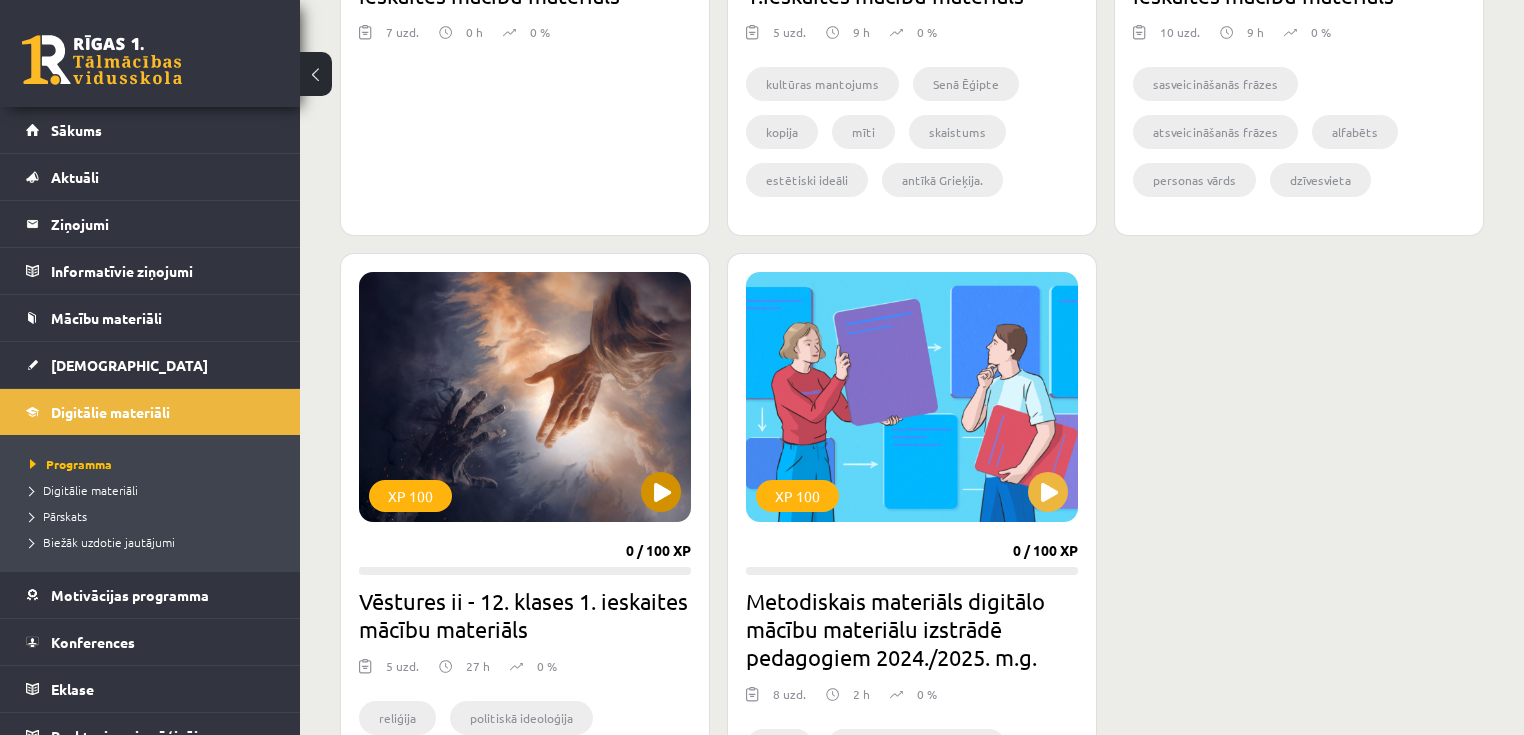 scroll, scrollTop: 880, scrollLeft: 0, axis: vertical 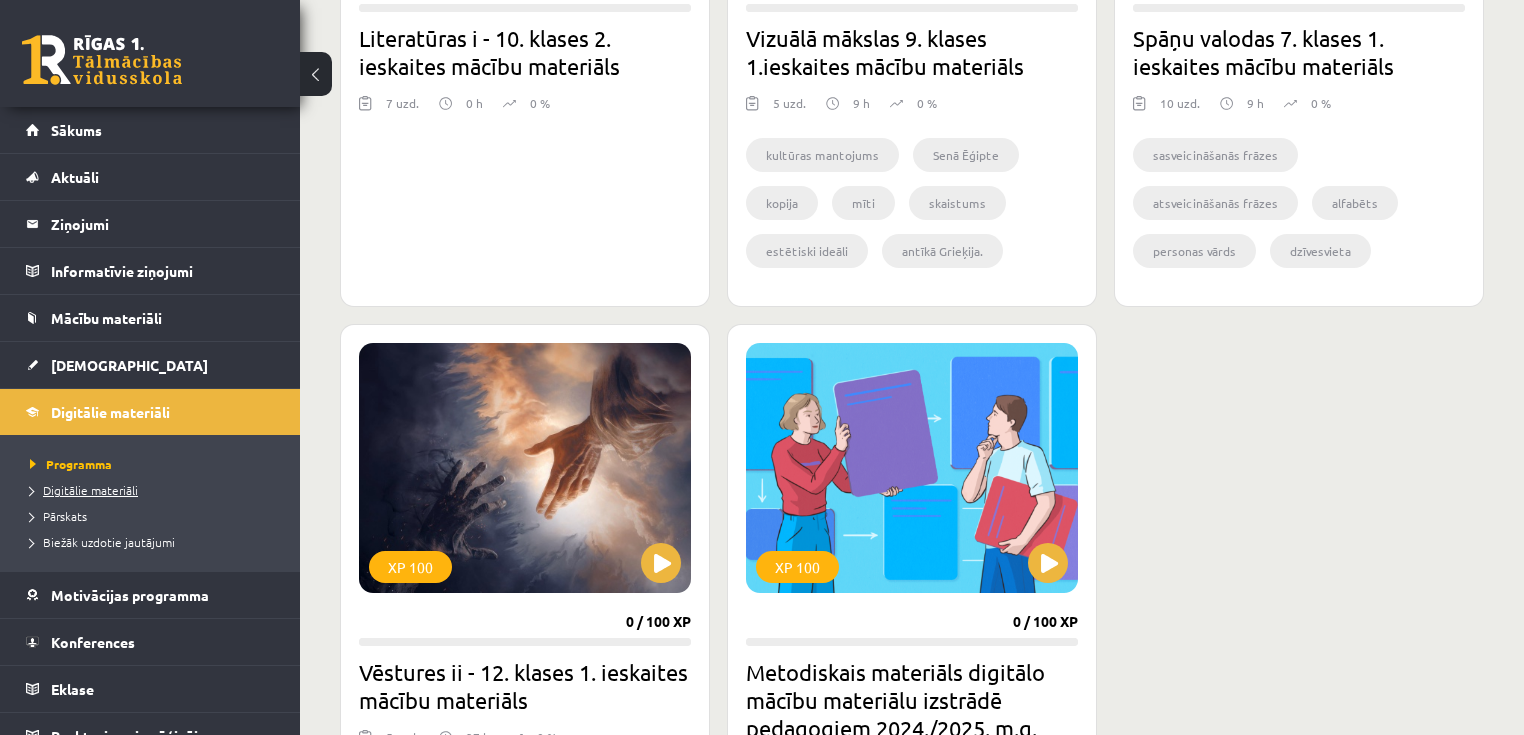 click on "Digitālie materiāli" at bounding box center [84, 490] 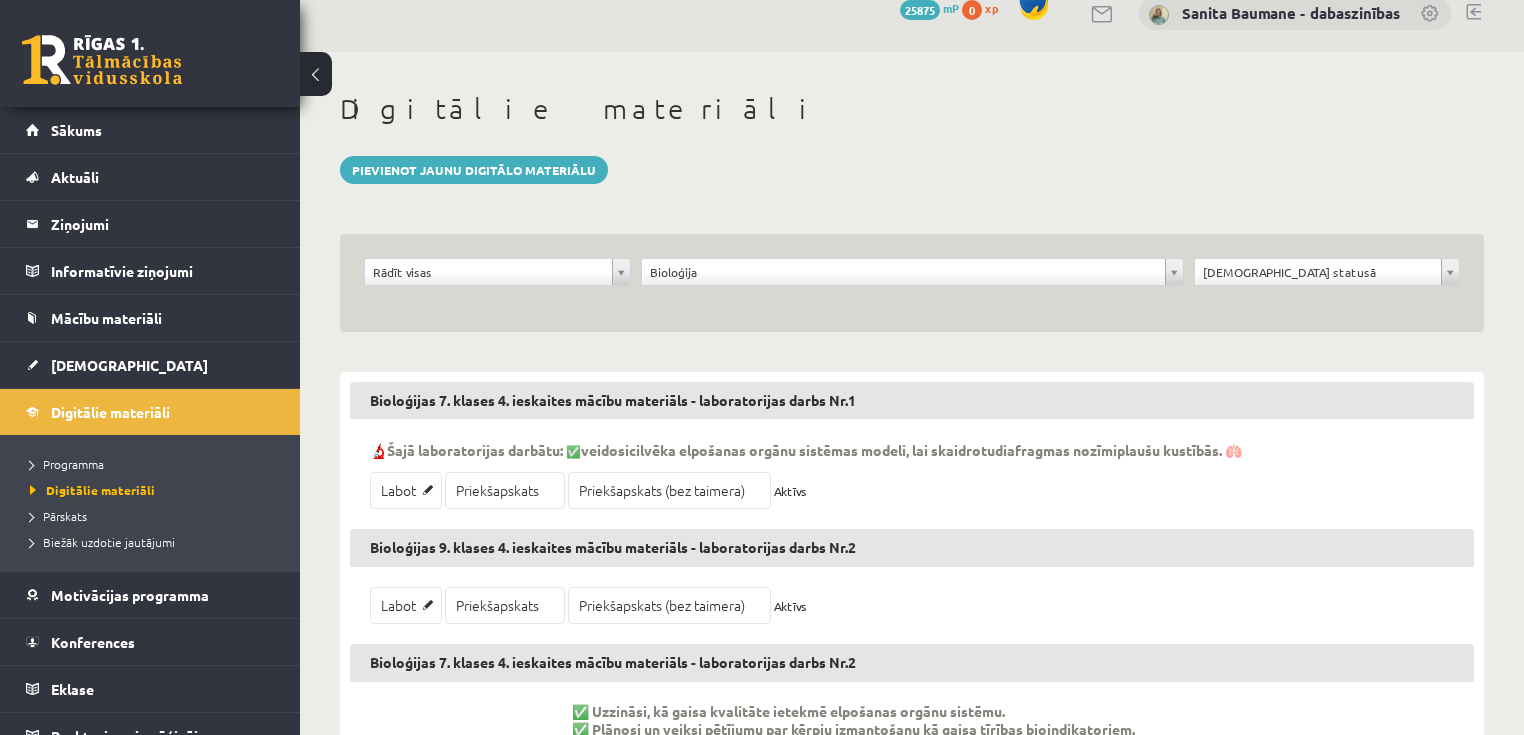 scroll, scrollTop: 0, scrollLeft: 0, axis: both 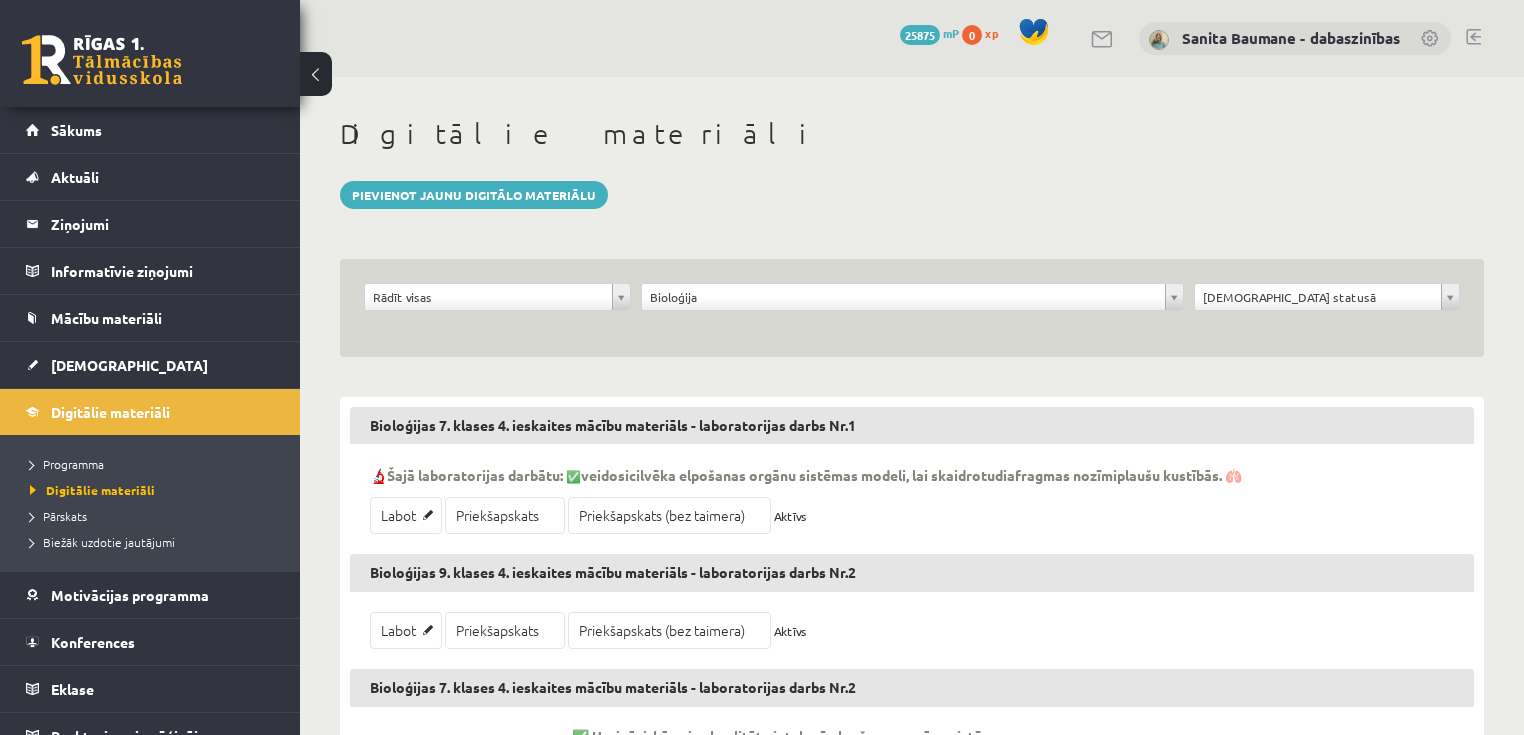 drag, startPoint x: 1169, startPoint y: 292, endPoint x: 1154, endPoint y: 297, distance: 15.811388 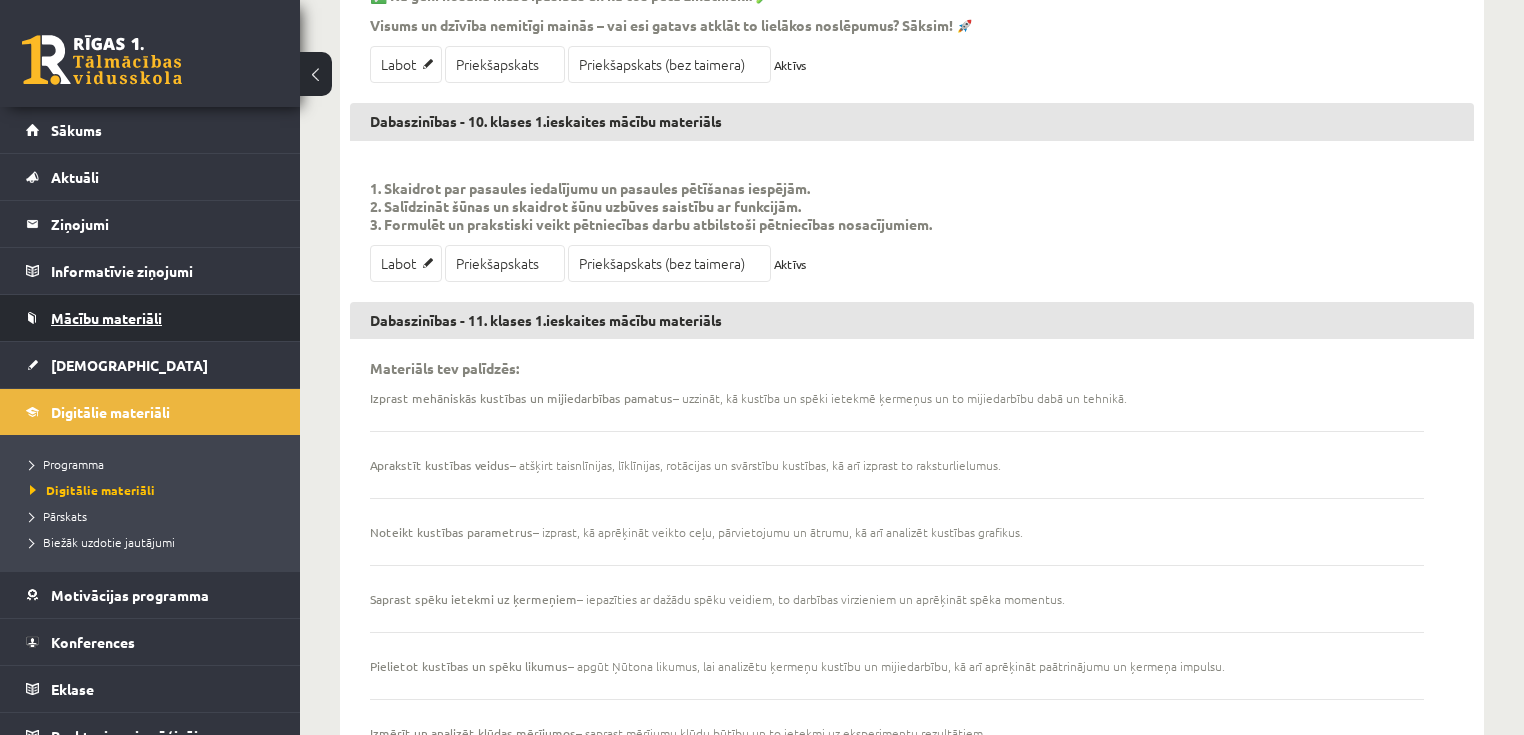 scroll, scrollTop: 960, scrollLeft: 0, axis: vertical 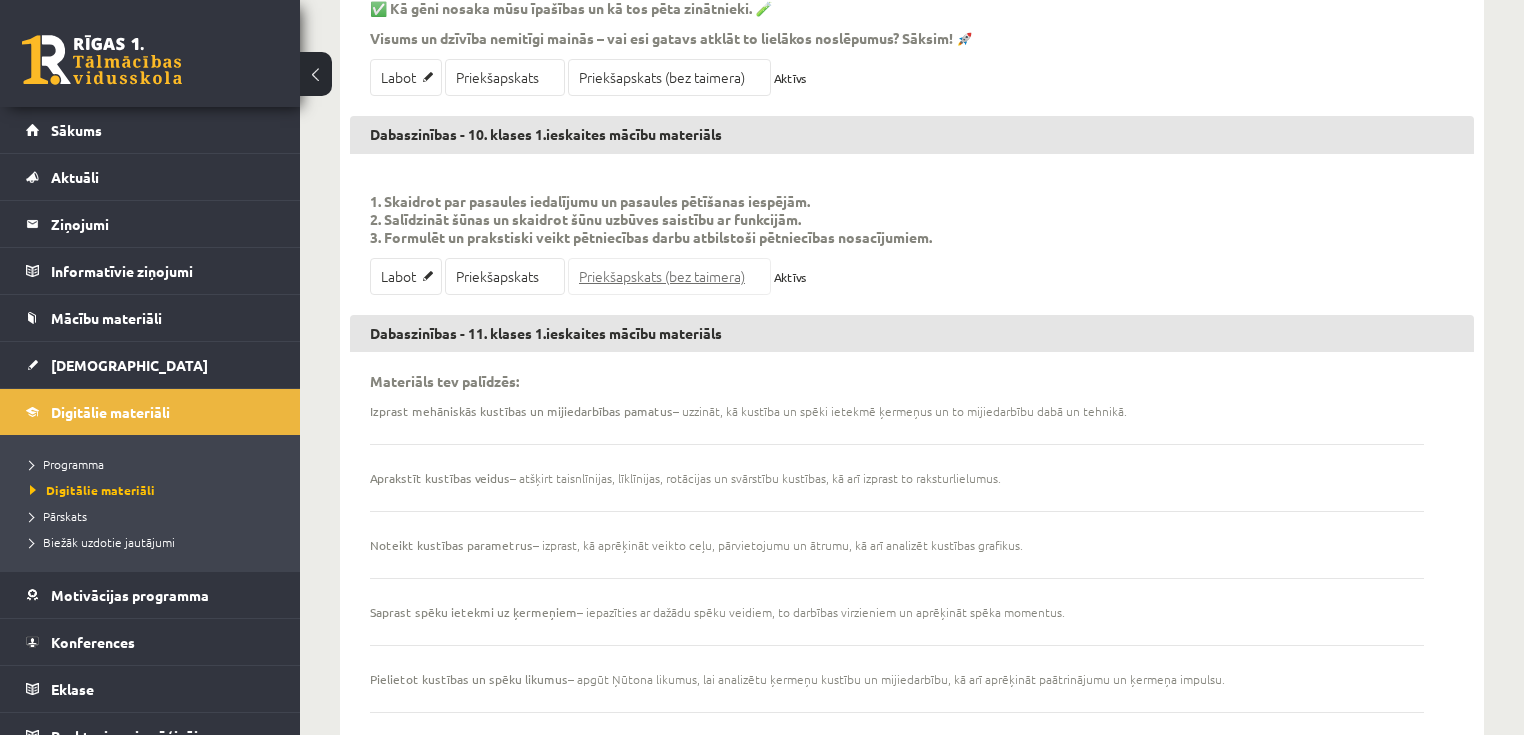 click on "Priekšapskats (bez taimera)" at bounding box center [669, 276] 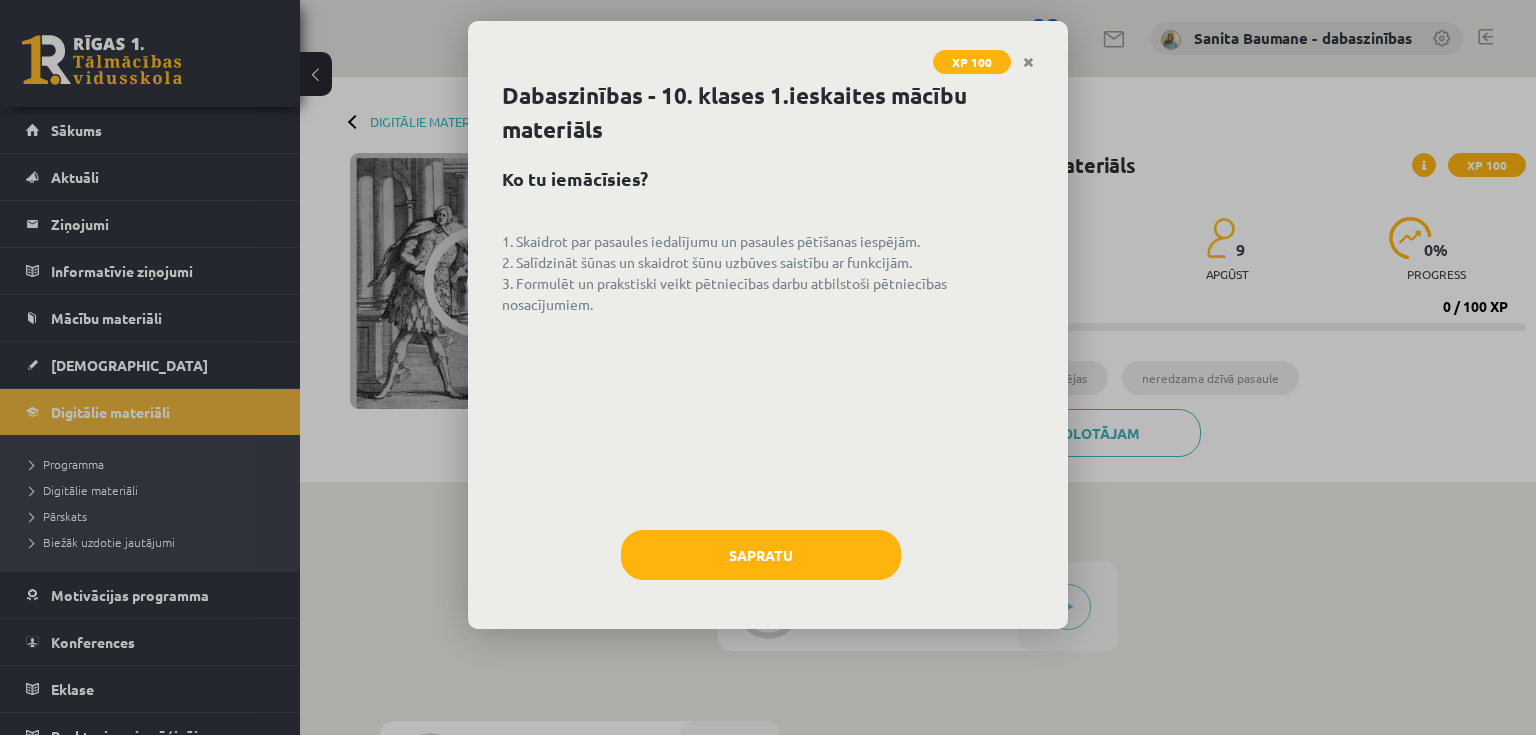 scroll, scrollTop: 0, scrollLeft: 0, axis: both 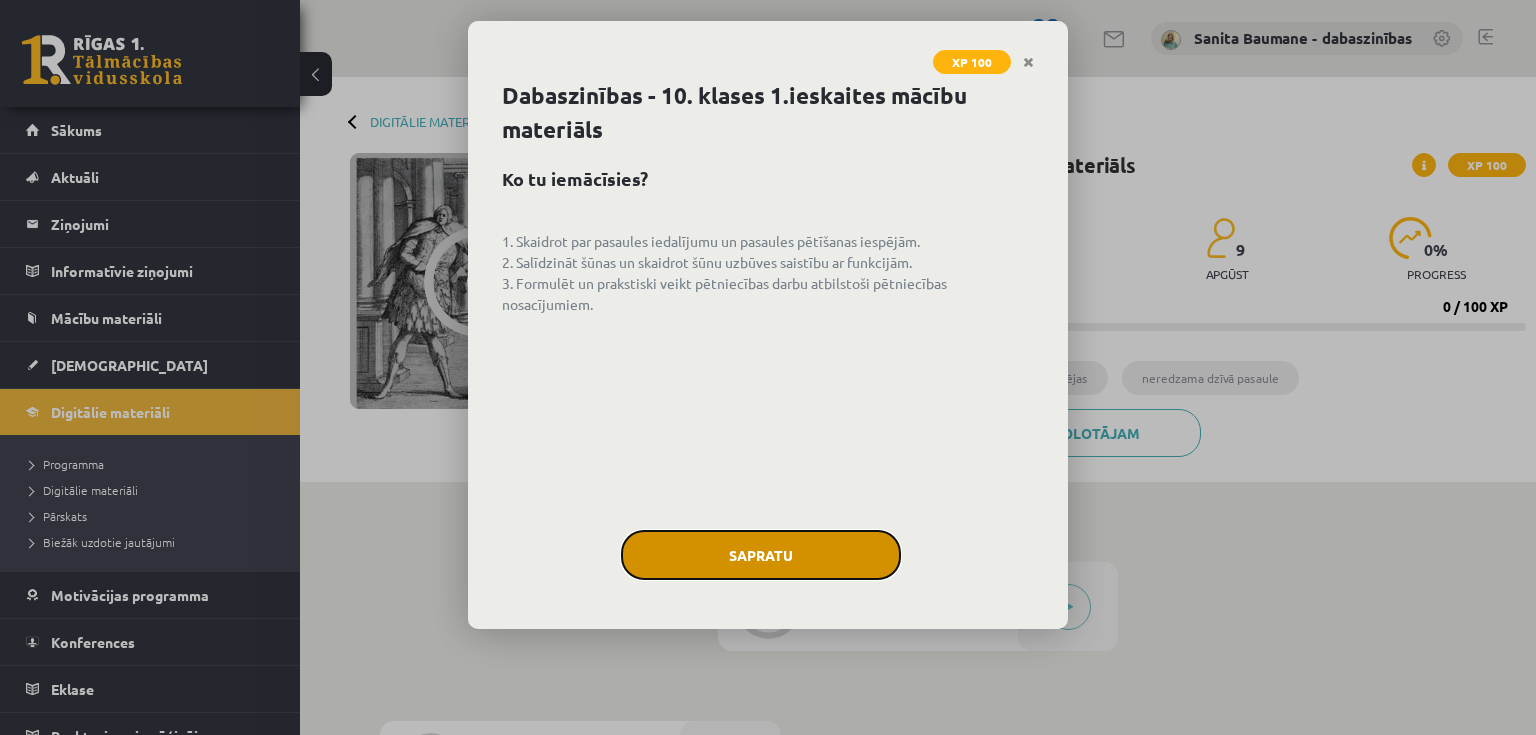 click on "Sapratu" 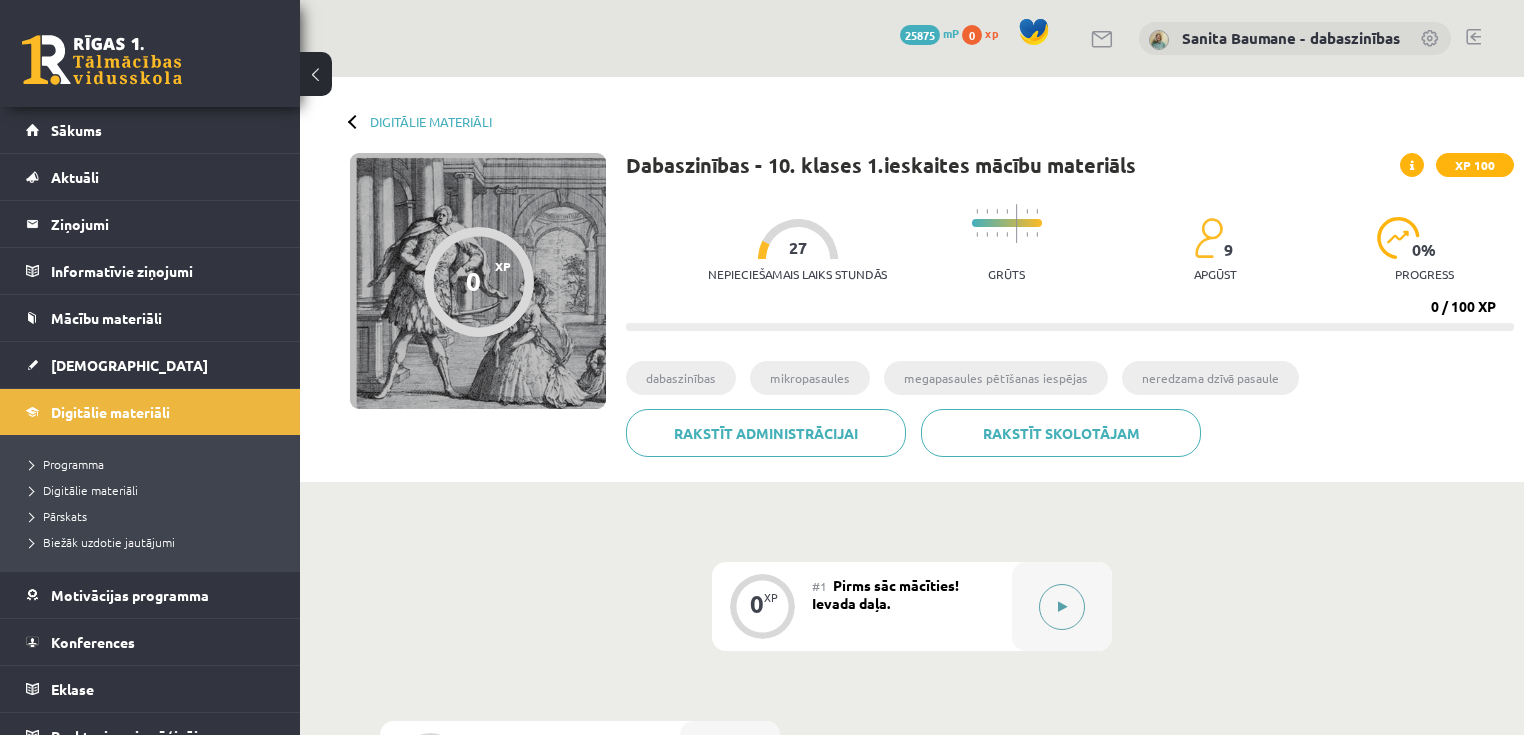 click 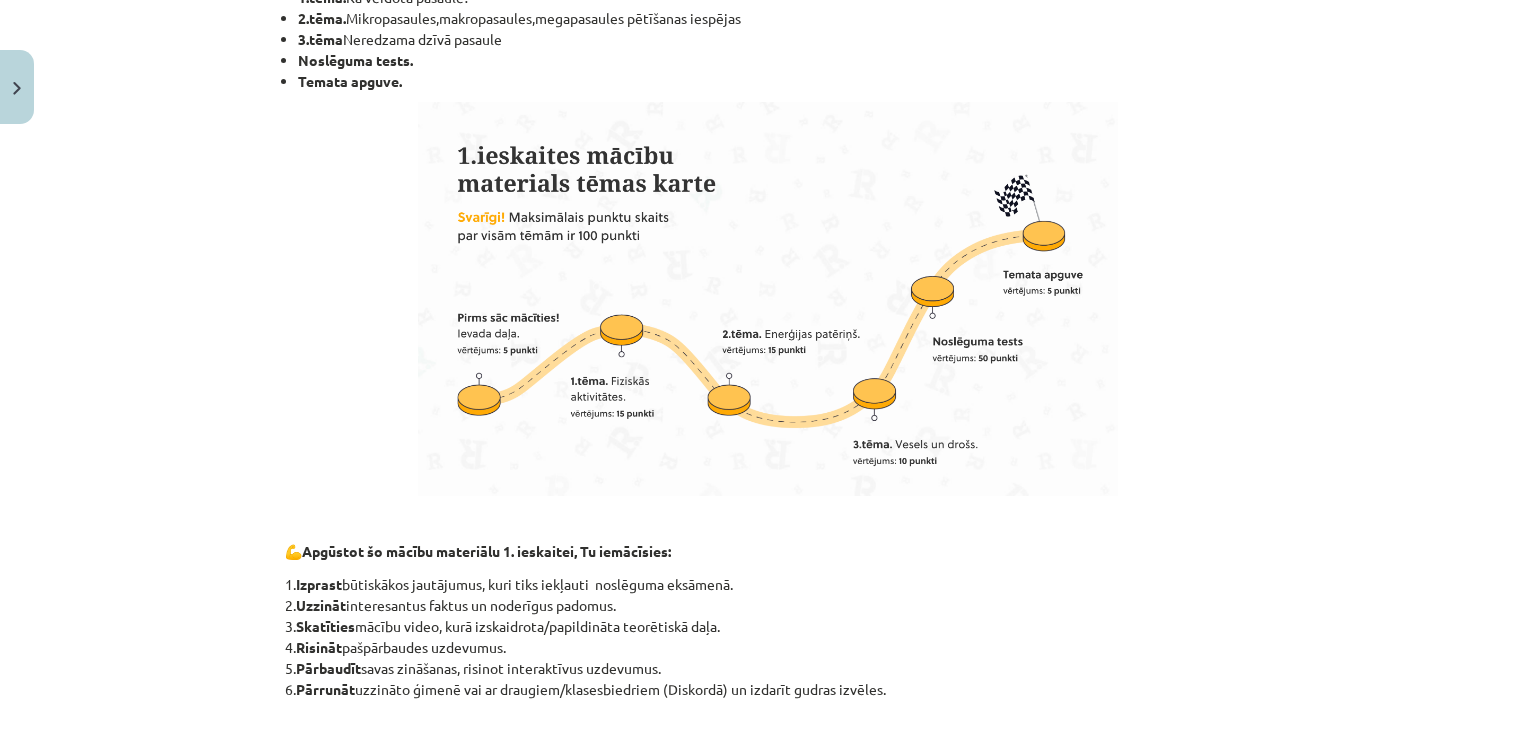 scroll, scrollTop: 1040, scrollLeft: 0, axis: vertical 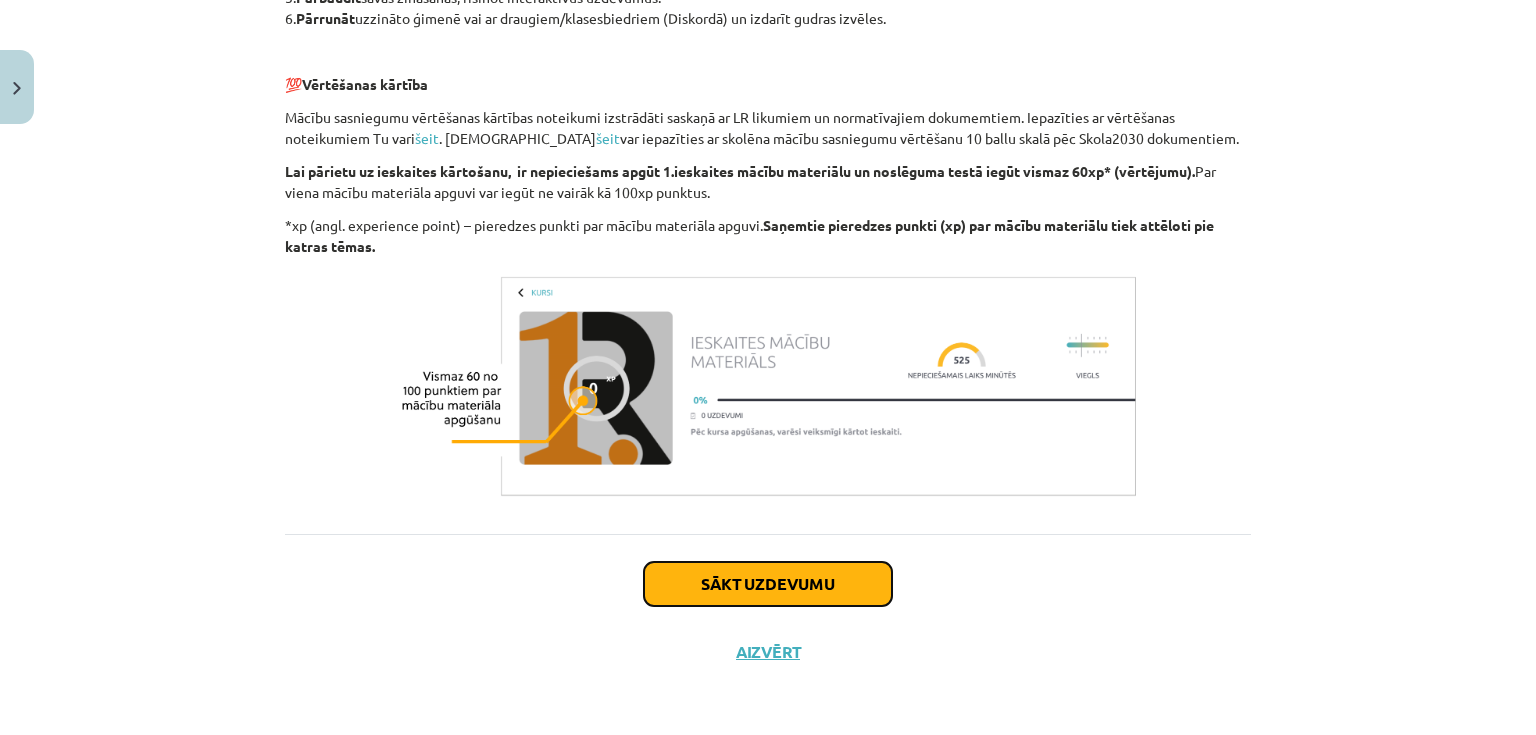 click on "Sākt uzdevumu" 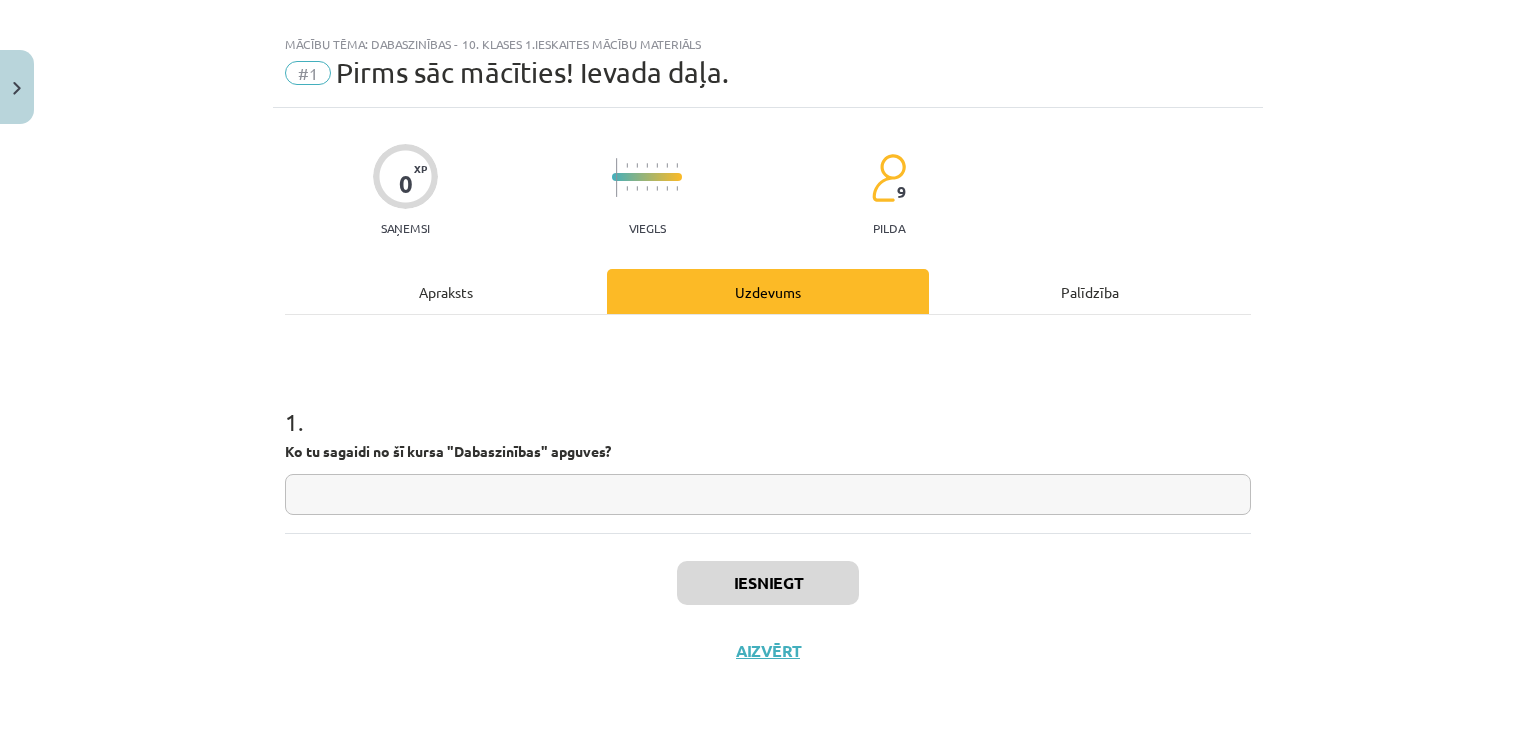 scroll, scrollTop: 24, scrollLeft: 0, axis: vertical 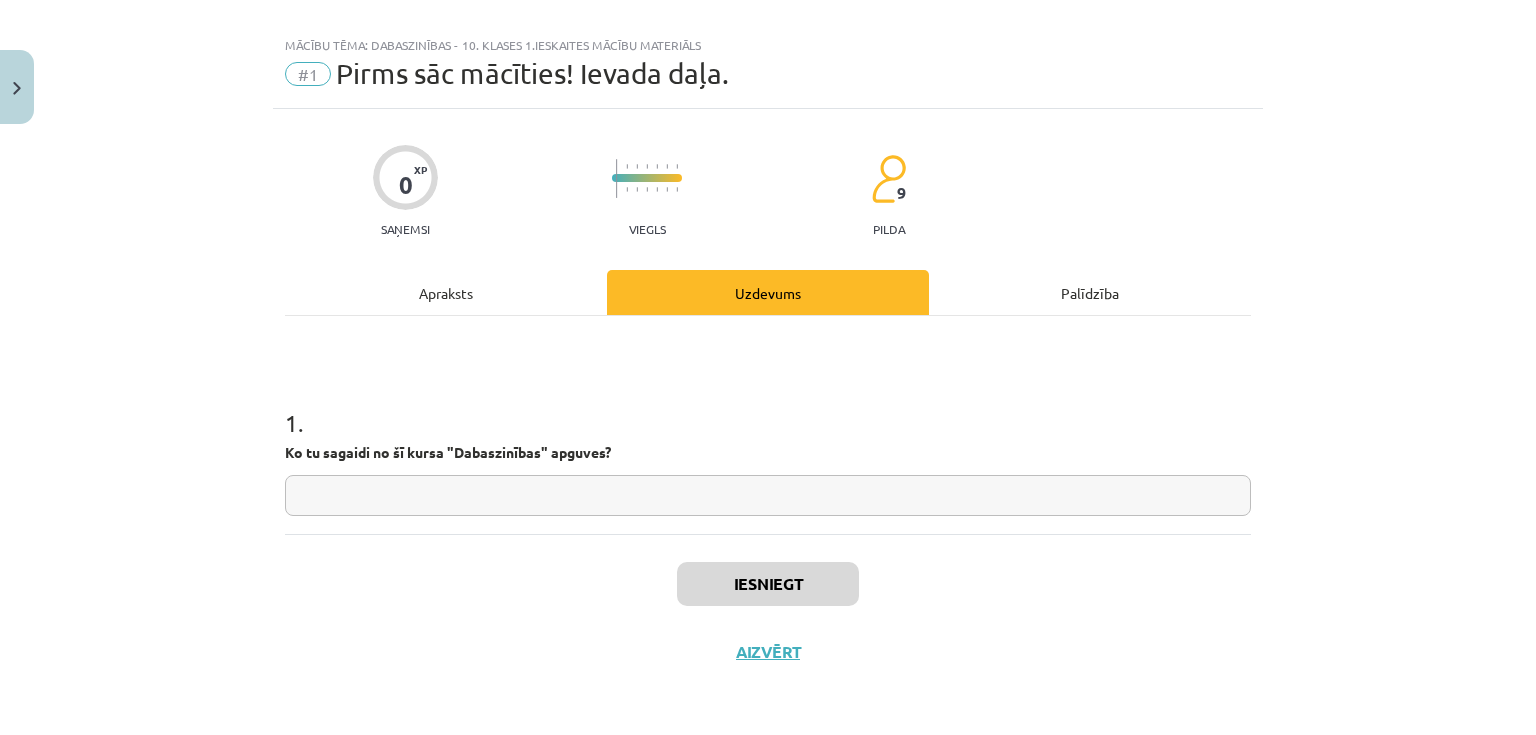 click 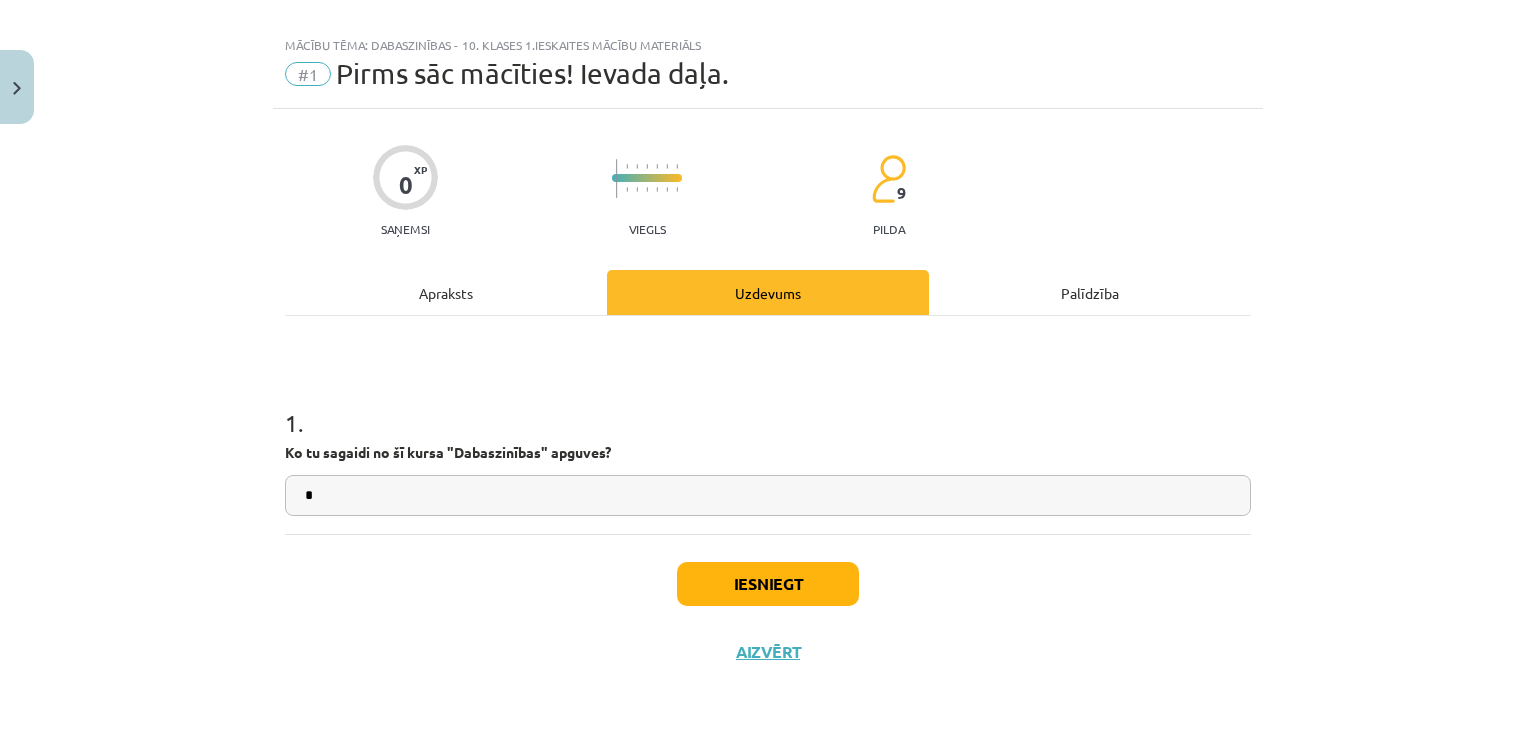 type on "*" 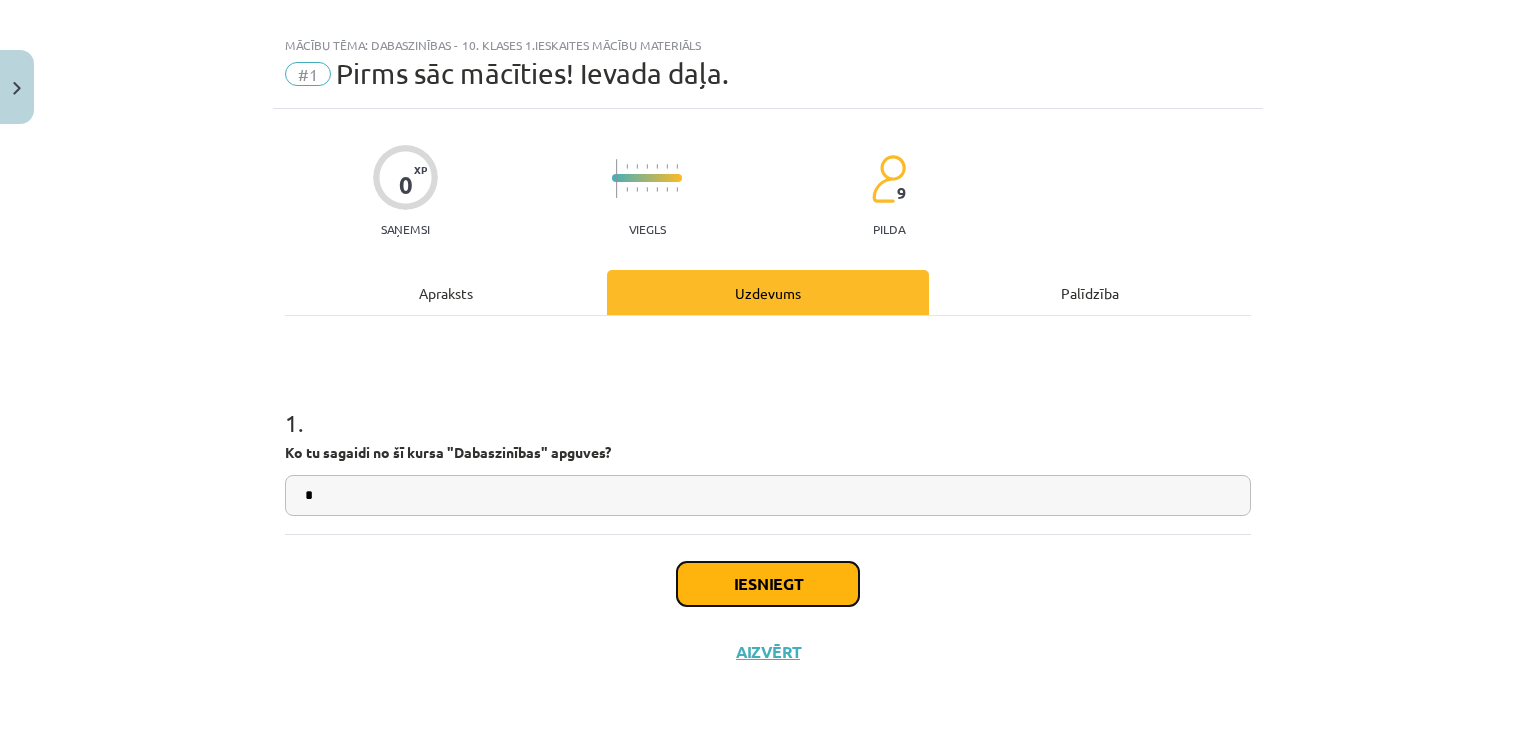 click on "Iesniegt" 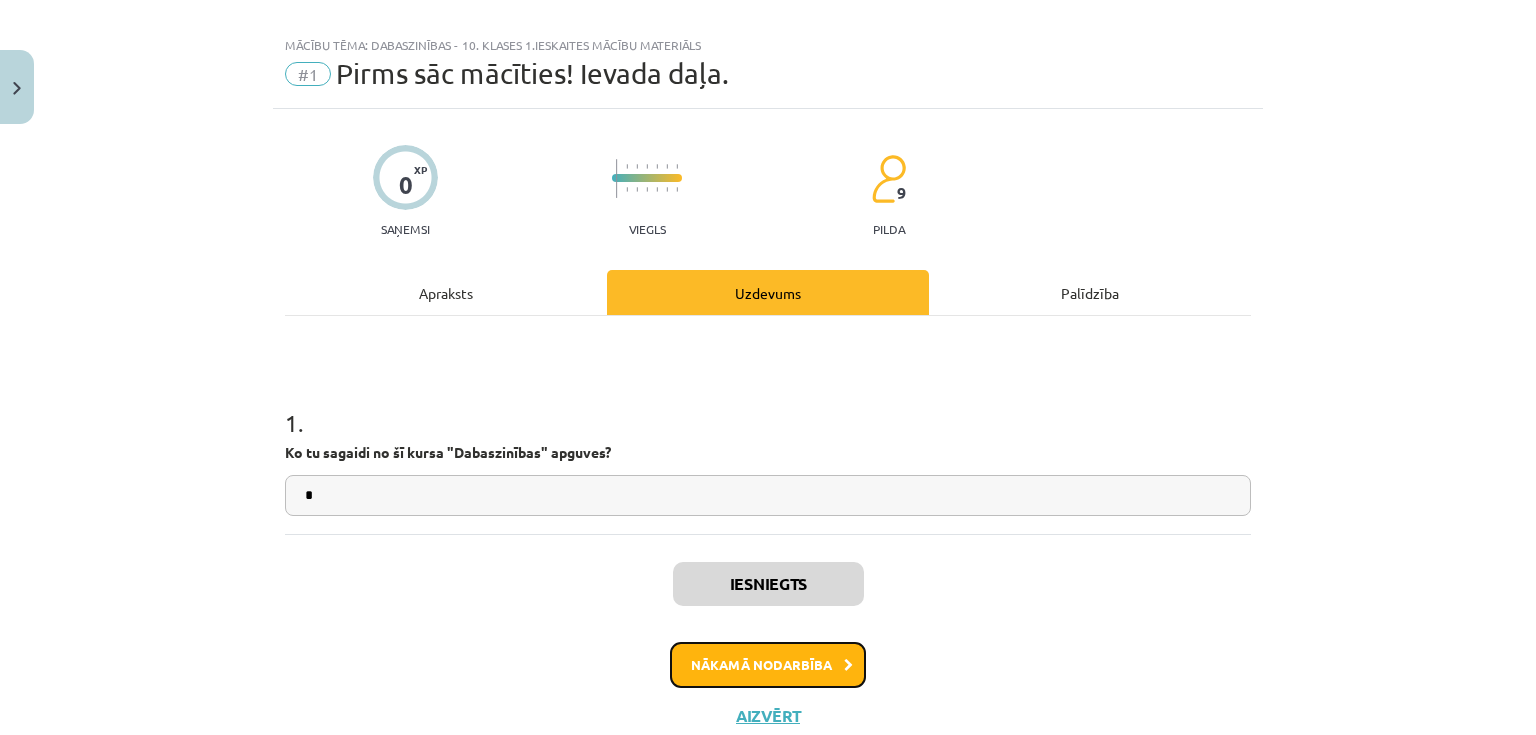 click on "Nākamā nodarbība" 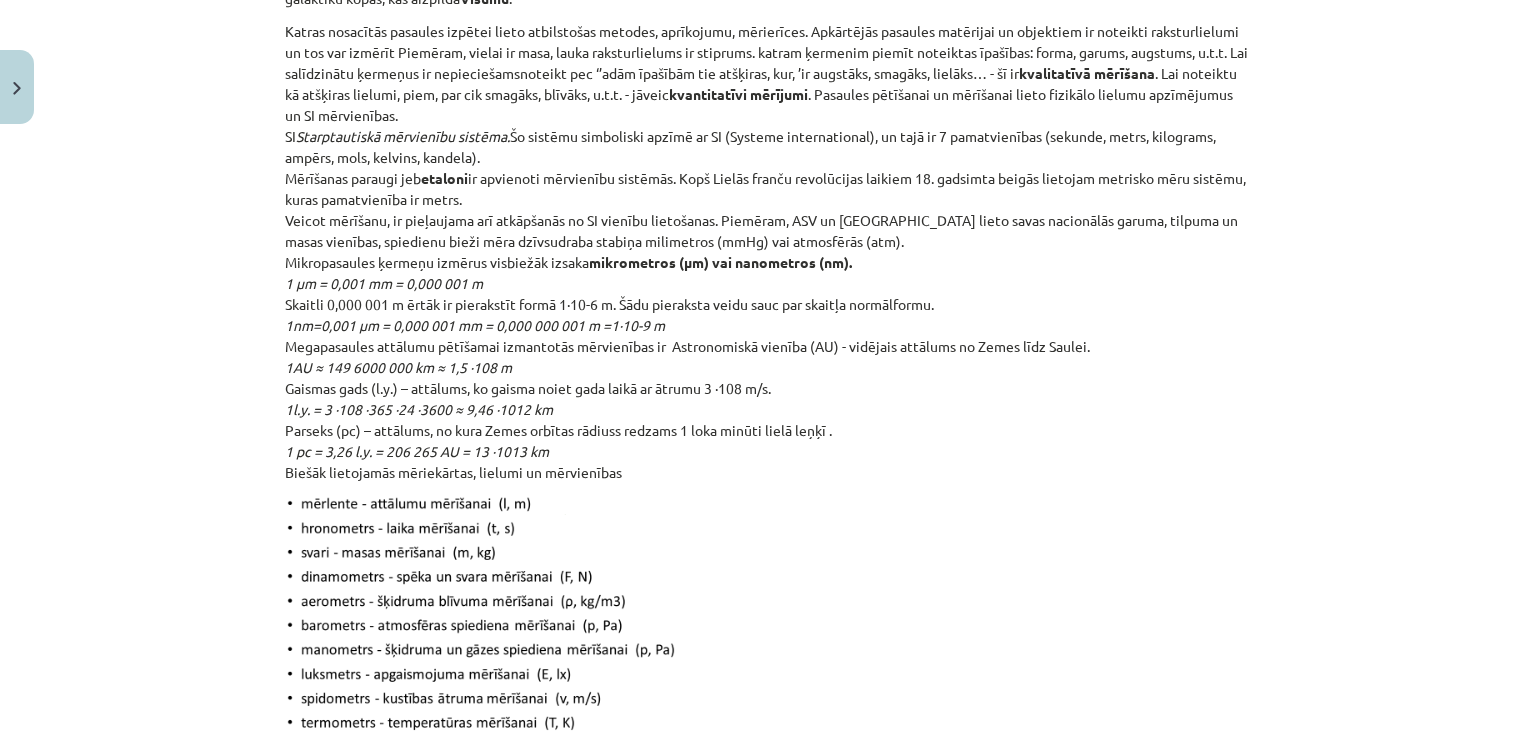 scroll, scrollTop: 2010, scrollLeft: 0, axis: vertical 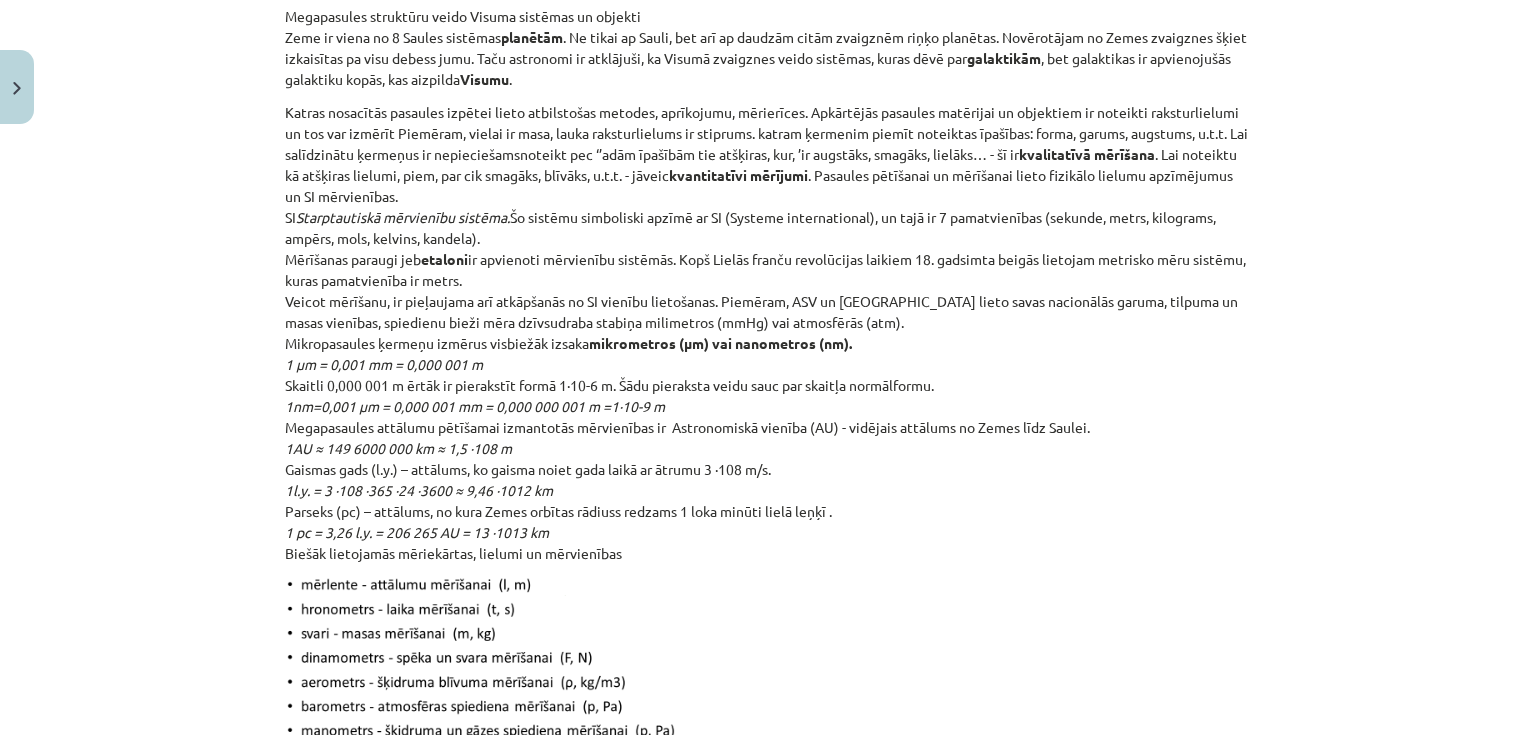 click on "16 XP Saņemsi Grūts 9 pilda Apraksts Uzdevums Palīdzība Kas Tevi sagaida?
Iegūt un analizēt informāciju par dabaszinātņu nozarēm, to pētīšanas objektiem, iespējām un attīstību.
Uzzināt kā klasificēt pasaules objektus un to veidotās sistēmas.
Atklāt pasaules organizācijas līmeņus un to savstarpējo saistību.
Tikt skaidrībā par to, kā pētīt un mērīt dabas objektus un procesu likumsakarības.
🎥  Noskaties video
Cilvēka pasaule.
Pasaule ir viss, kas ir ap mums — gaiss, ūdens, zeme, augi, dzīvnieki. Apkārtējo pasauli veido matērija, kas pastāv divās eksistences formās, kā viela un lauks.  Pētot un atklājot dabas likumsakarības, cilvēki ir ievērojami izmainījuši savu dzīvi. Tikai pateicoties dabas likumsakarību izzināšanai, varēja izgudrot ierīces, bez kurām mūsu šodienas dzīve nav iedomājama — automašīnas, telefonus, datorus, satelītsakaru sistēmas un daudzas citas ierīces.
Kas ir dabaszinātnes?" 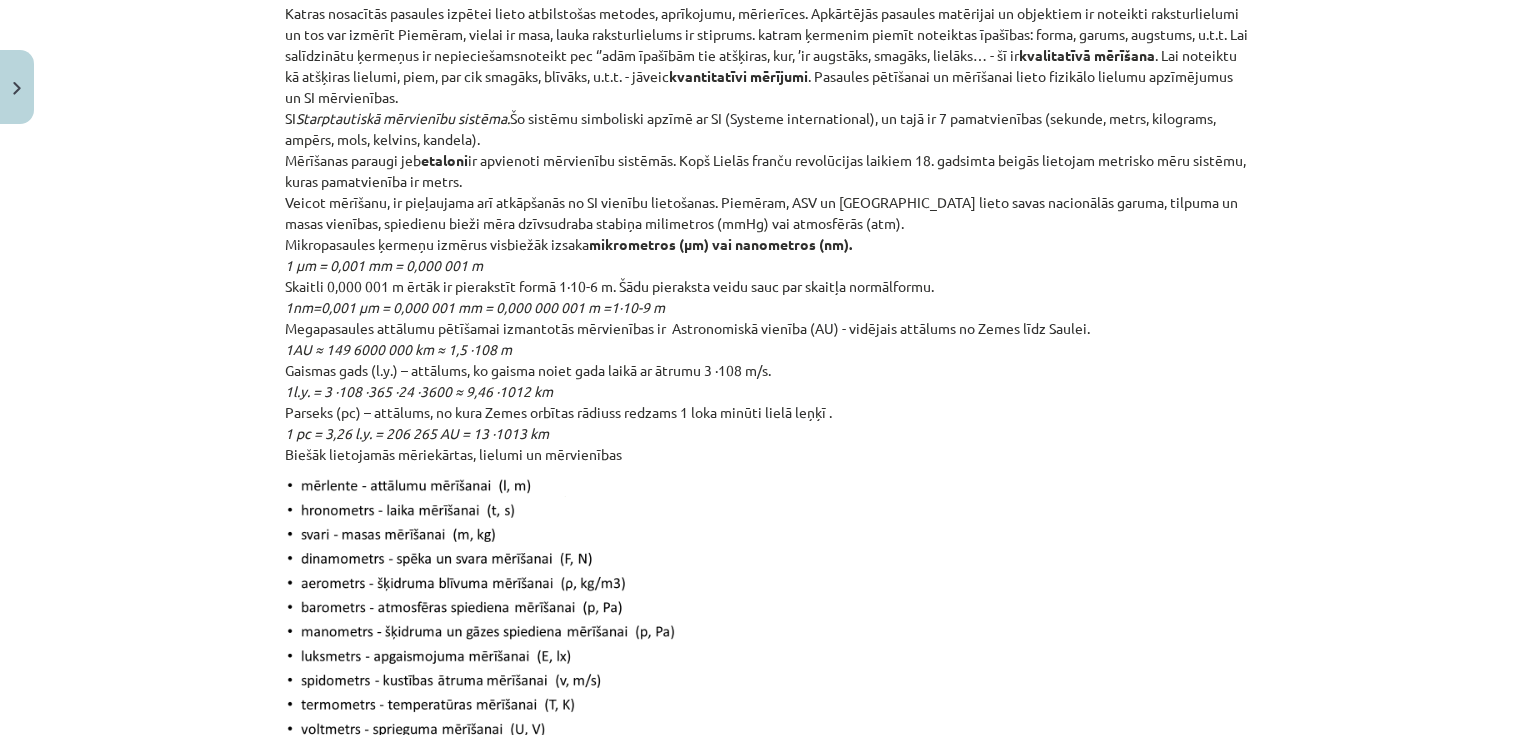 scroll, scrollTop: 2010, scrollLeft: 0, axis: vertical 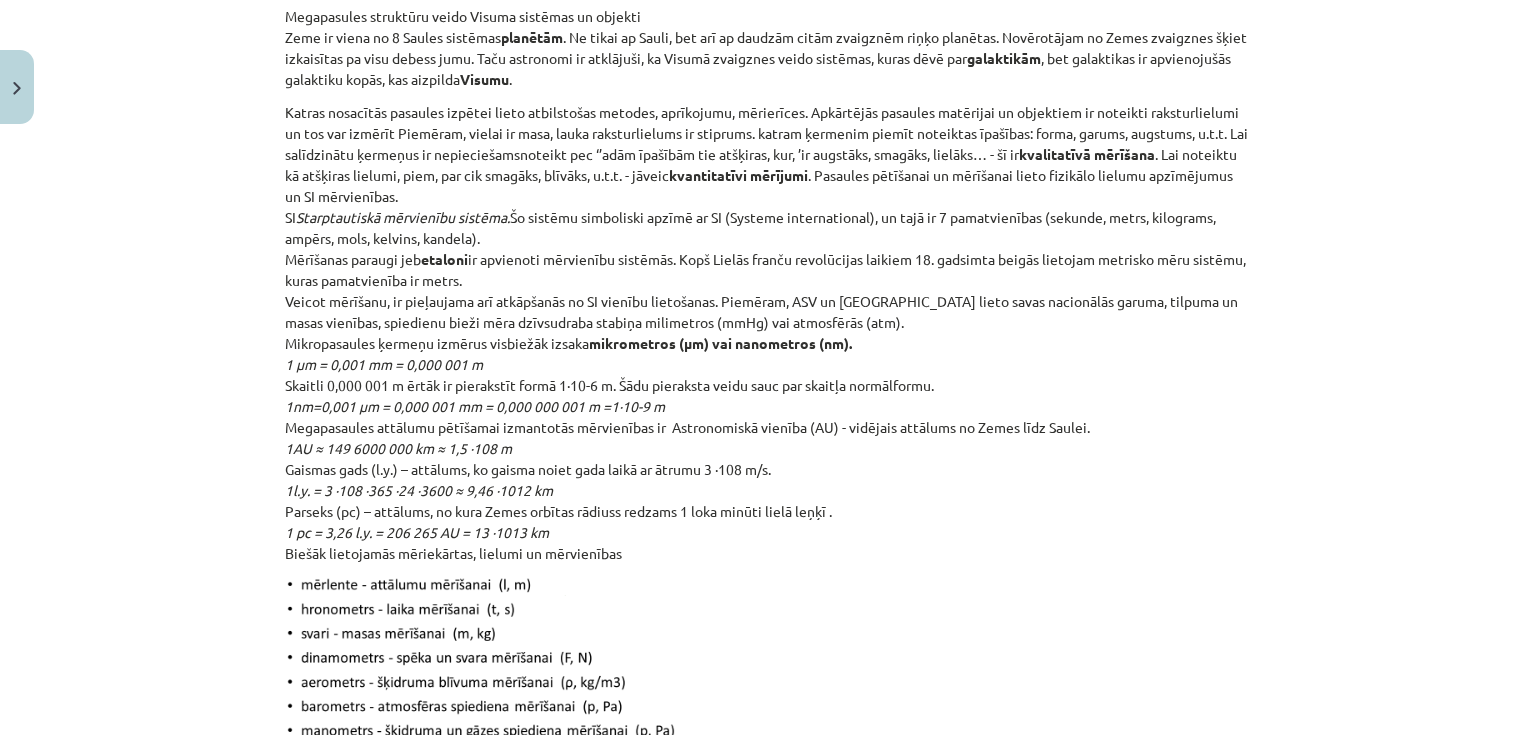 click on "Katras nosacītās pasaules izpētei lieto atbilstošas metodes, aprīkojumu, mērierīces. Apkārtējās pasaules matērijai un objektiem ir noteikti raksturlielumi un tos var izmērīt Piemēram, vielai ir masa, lauka raksturlielums ir stiprums. katram ķermenim piemīt noteiktas īpašības: forma, garums, augstums, u.t.t. Lai salīdzinātu ķermeņus ir nepieciešamsnoteikt pec ‘’adām īpašībām tie atšķiras, kur, ’ir augstāks, smagāks, lielāks… - šī ir  kvalitatīvā mērīšana . Lai noteiktu kā atšķiras lielumi, piem, par cik smagāks, blīvāks, u.t.t. - jāveic  kvantitatīvi mērījumi . Pasaules pētīšanai un mērīšanai lieto fizikālo lielumu apzīmējumus un SI mērvienības.
SI  Starptautiskā mērvienību sistēma.  Šo sistēmu simboliski apzīmē ar SI (Systeme international), un tajā ir 7 pamatvienības (sekunde, metrs, kilograms, ampērs, mols, kelvins, kandela).
Mērīšanas paraugi jeb  etaloni
Mikropasaules ķermeņu izmērus visbiežāk izsaka" 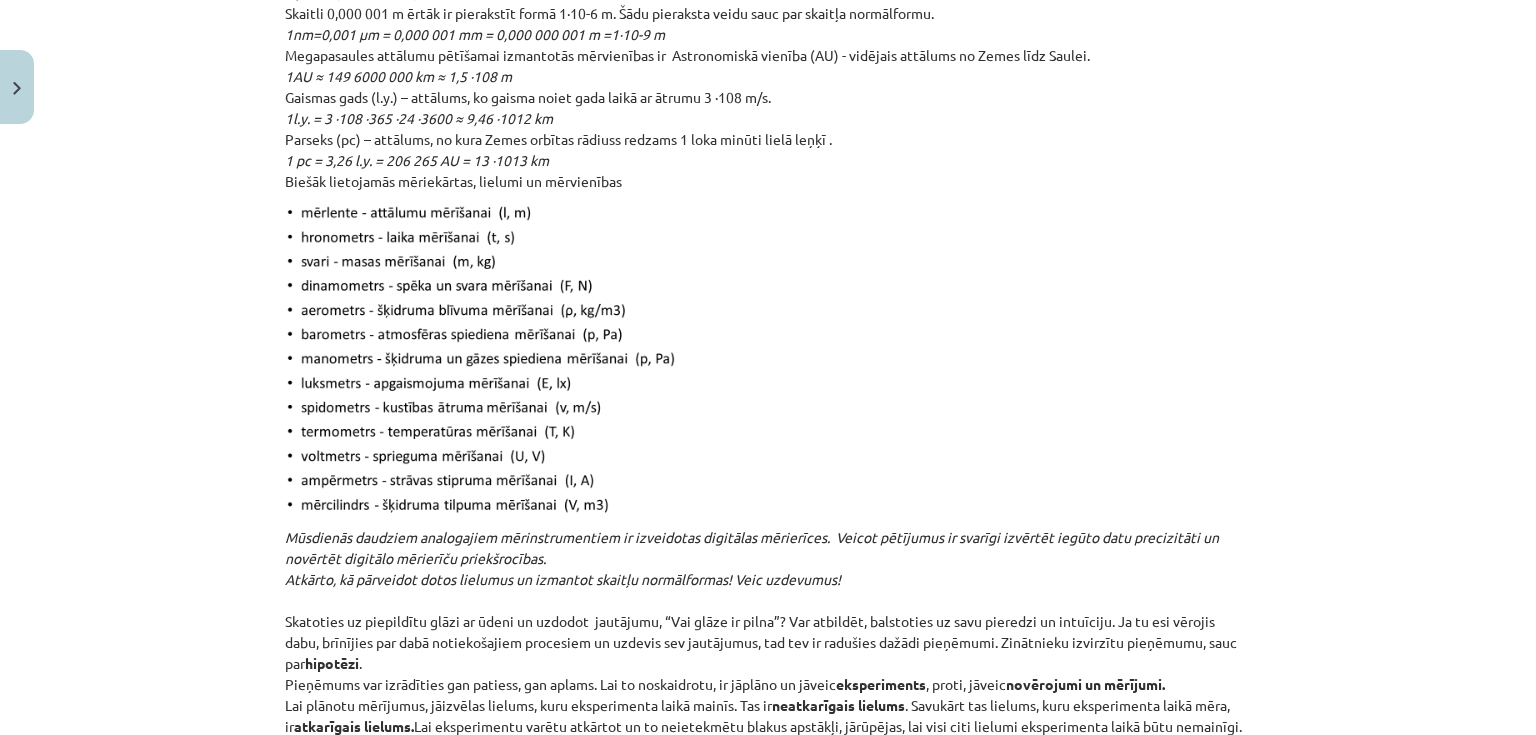 scroll, scrollTop: 2410, scrollLeft: 0, axis: vertical 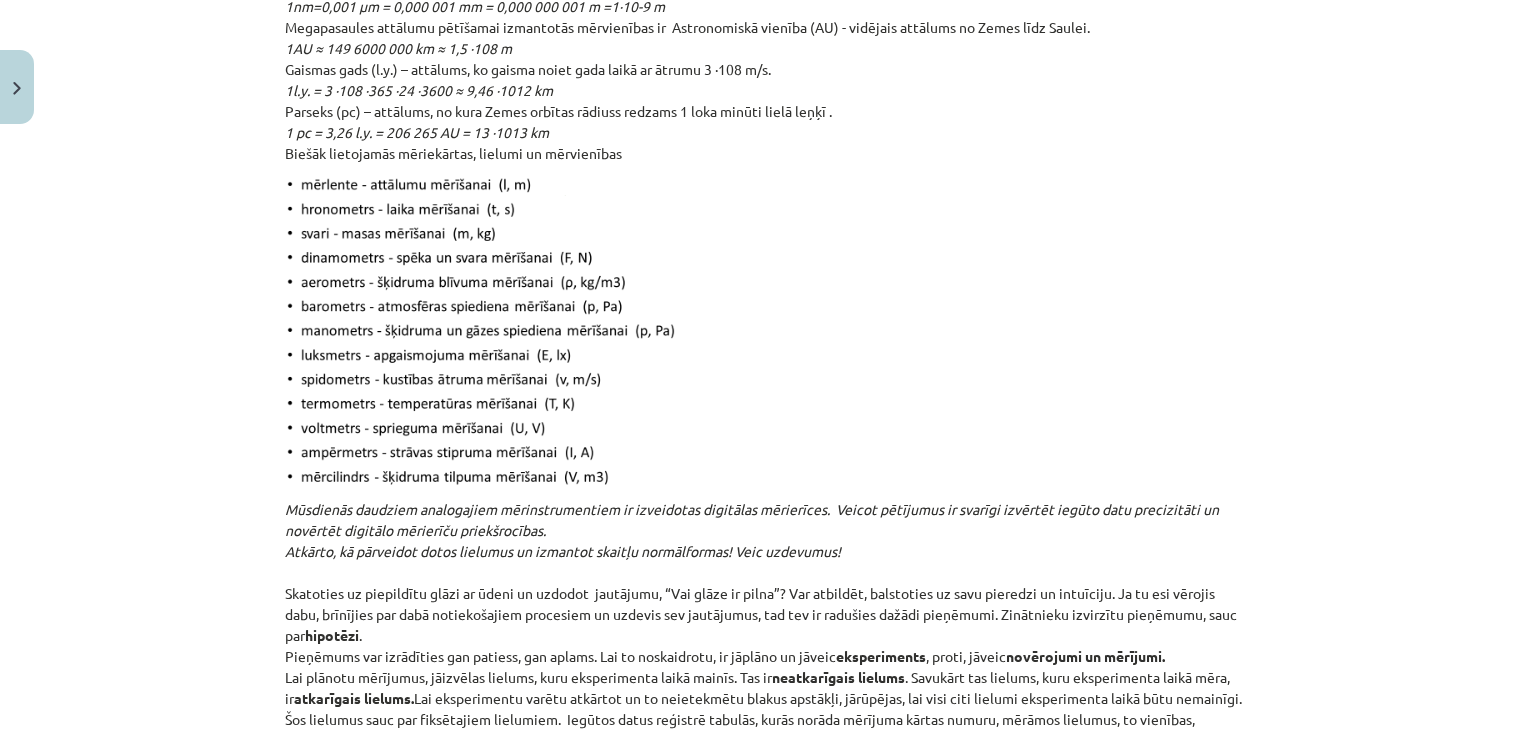 click on "Mūsdienās daudziem analogajiem mērinstrumentiem ir izveidotas digitālas mērierīces.  Veicot pētījumus ir svarīgi izvērtēt iegūto datu precizitāti un novērtēt digitālo mērierīču priekšrocības.
Atkārto, kā pārveidot dotos lielumus un izmantot skaitļu normālformas! Veic uzdevumus!" 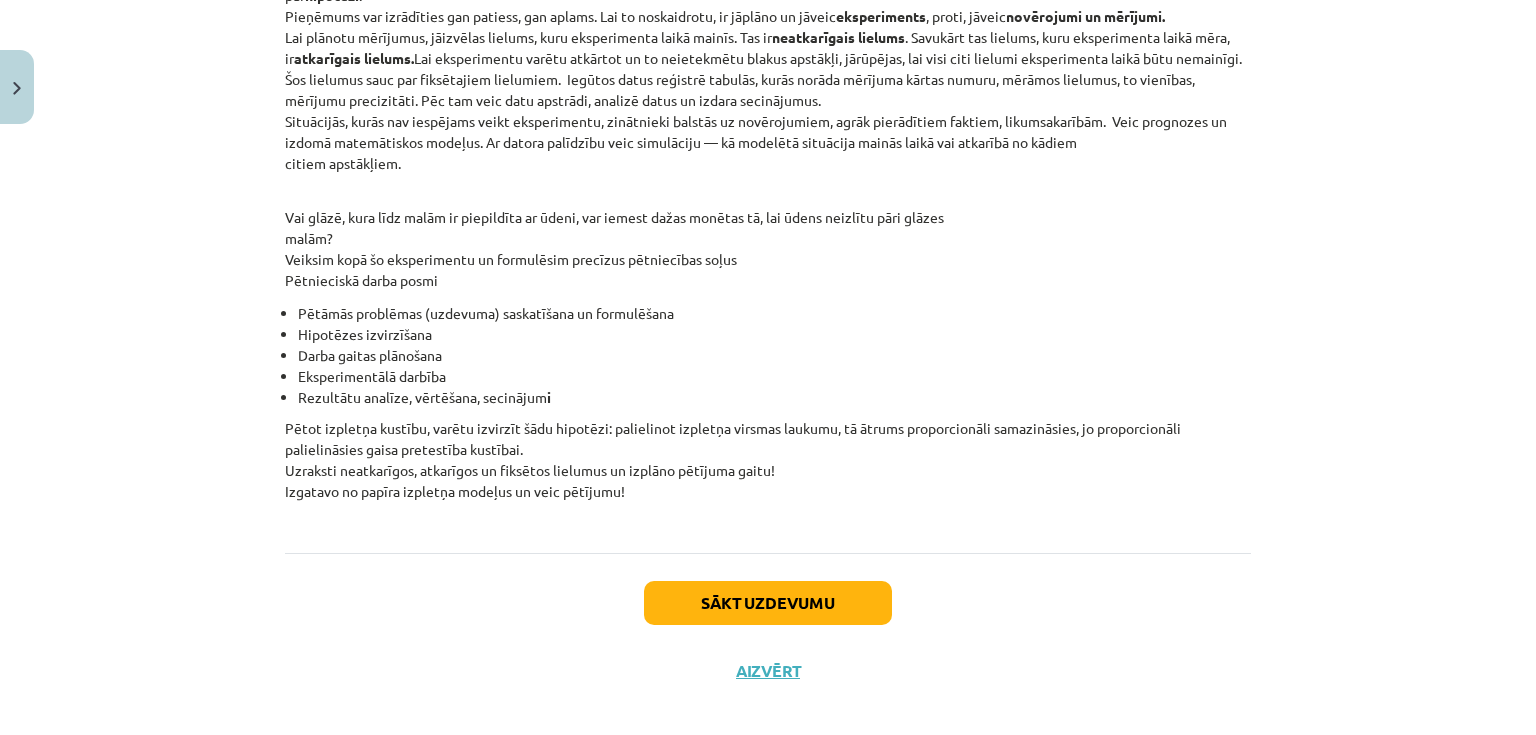 scroll, scrollTop: 3091, scrollLeft: 0, axis: vertical 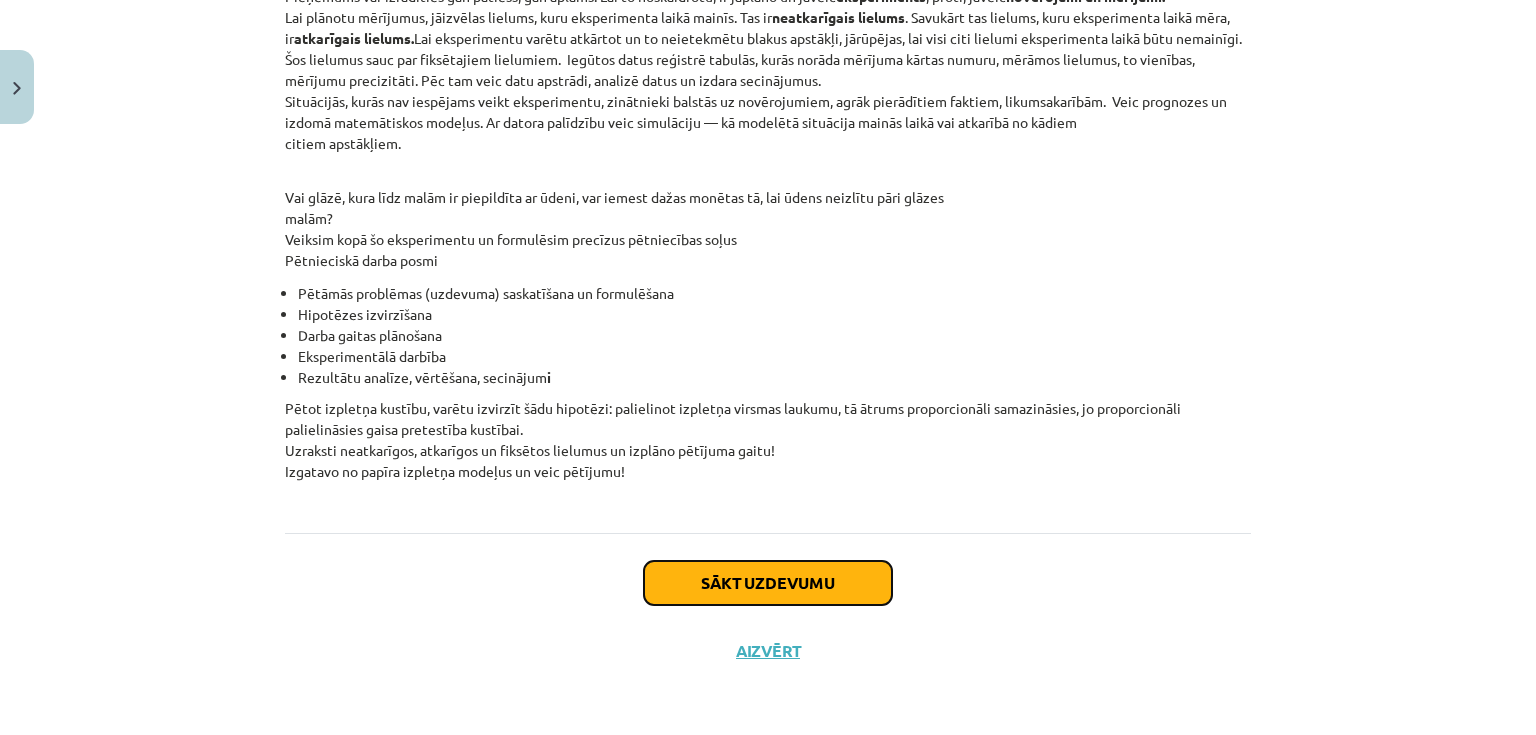 click on "Sākt uzdevumu" 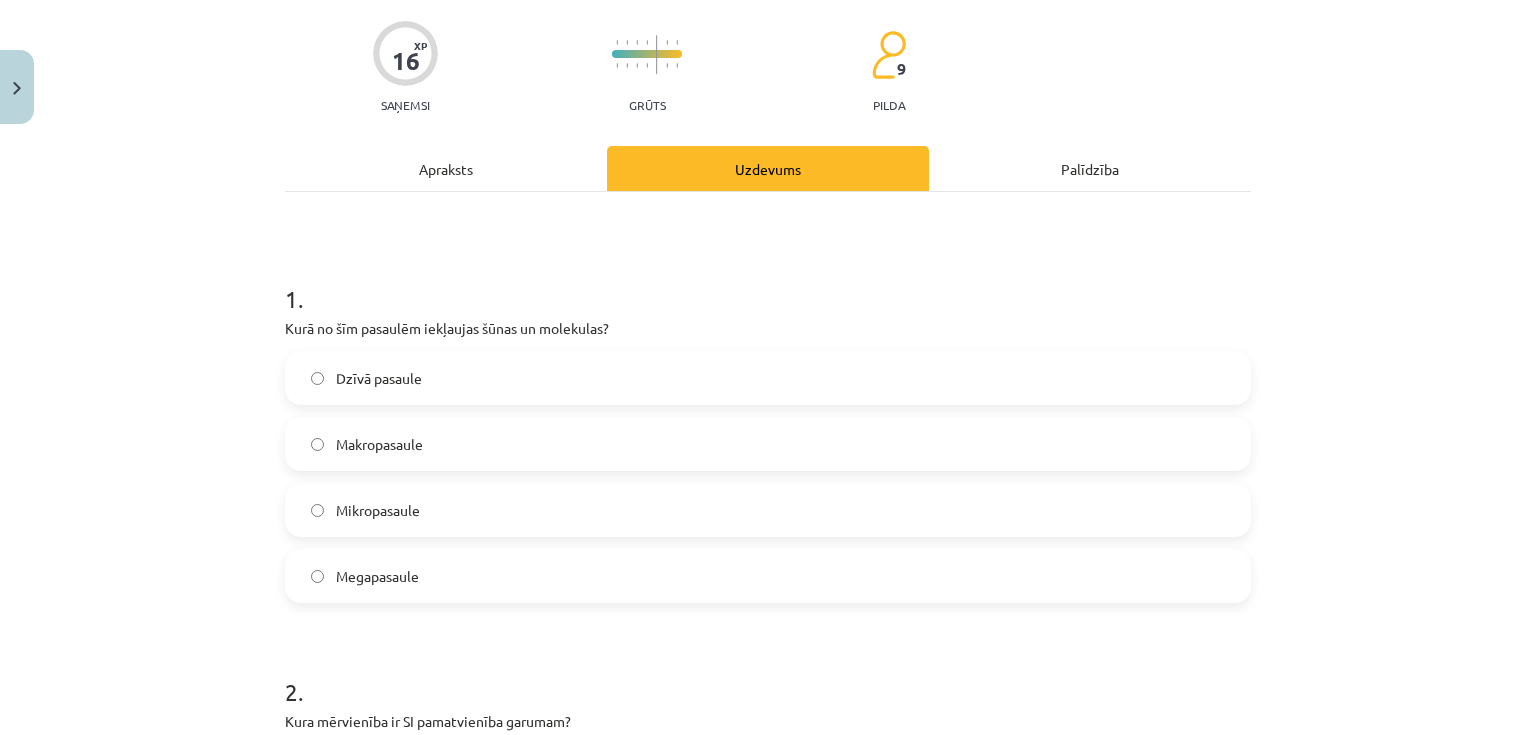 scroll, scrollTop: 50, scrollLeft: 0, axis: vertical 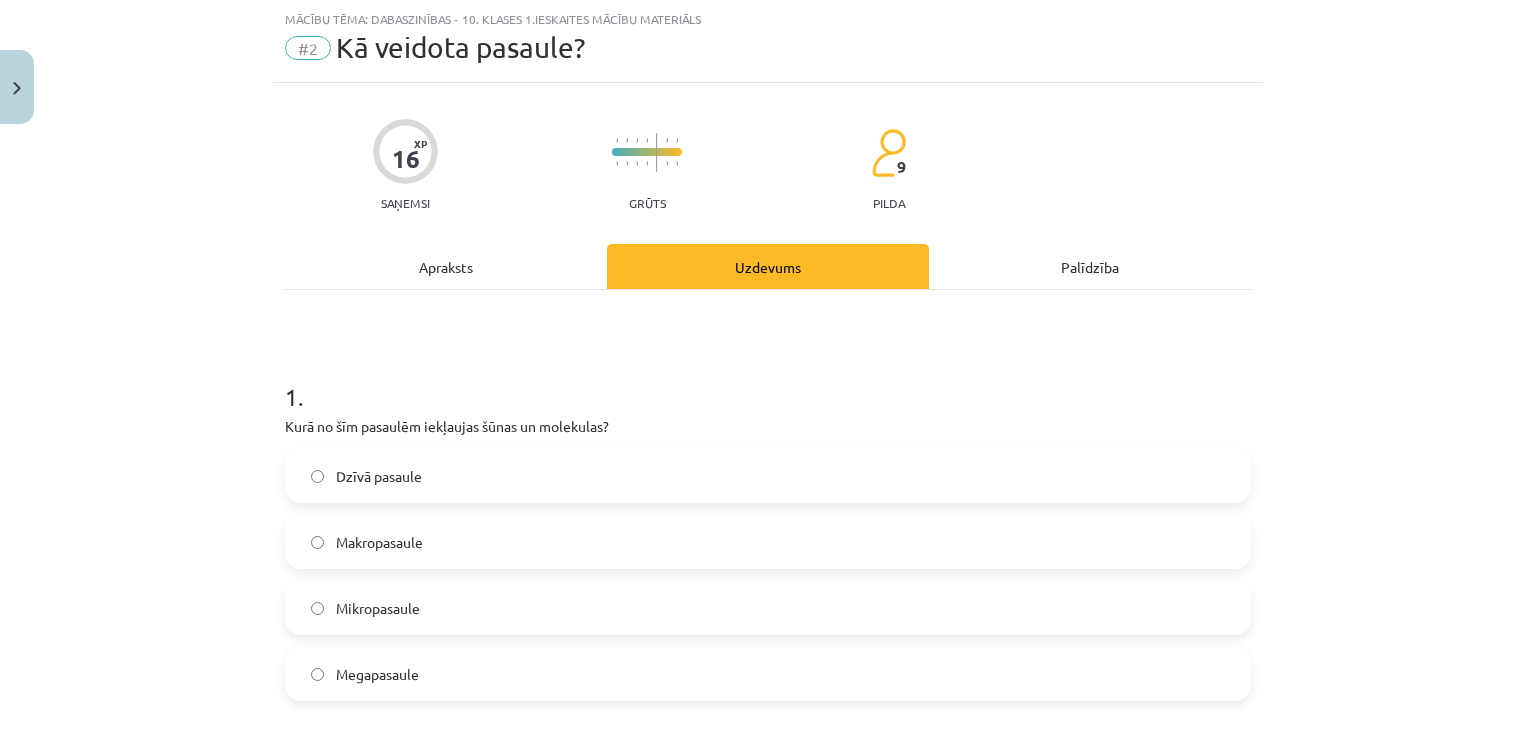 click on "Mikropasaule" 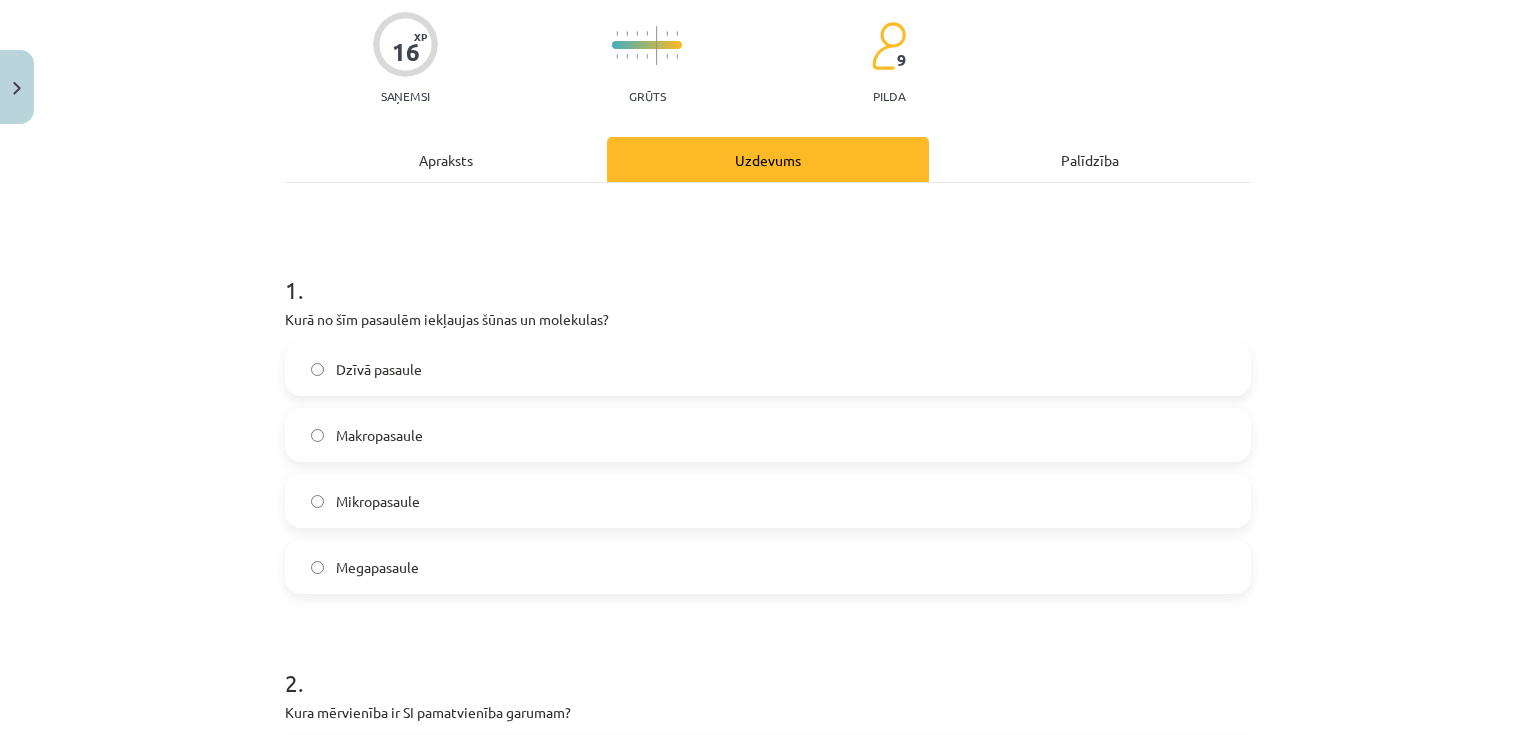 scroll, scrollTop: 370, scrollLeft: 0, axis: vertical 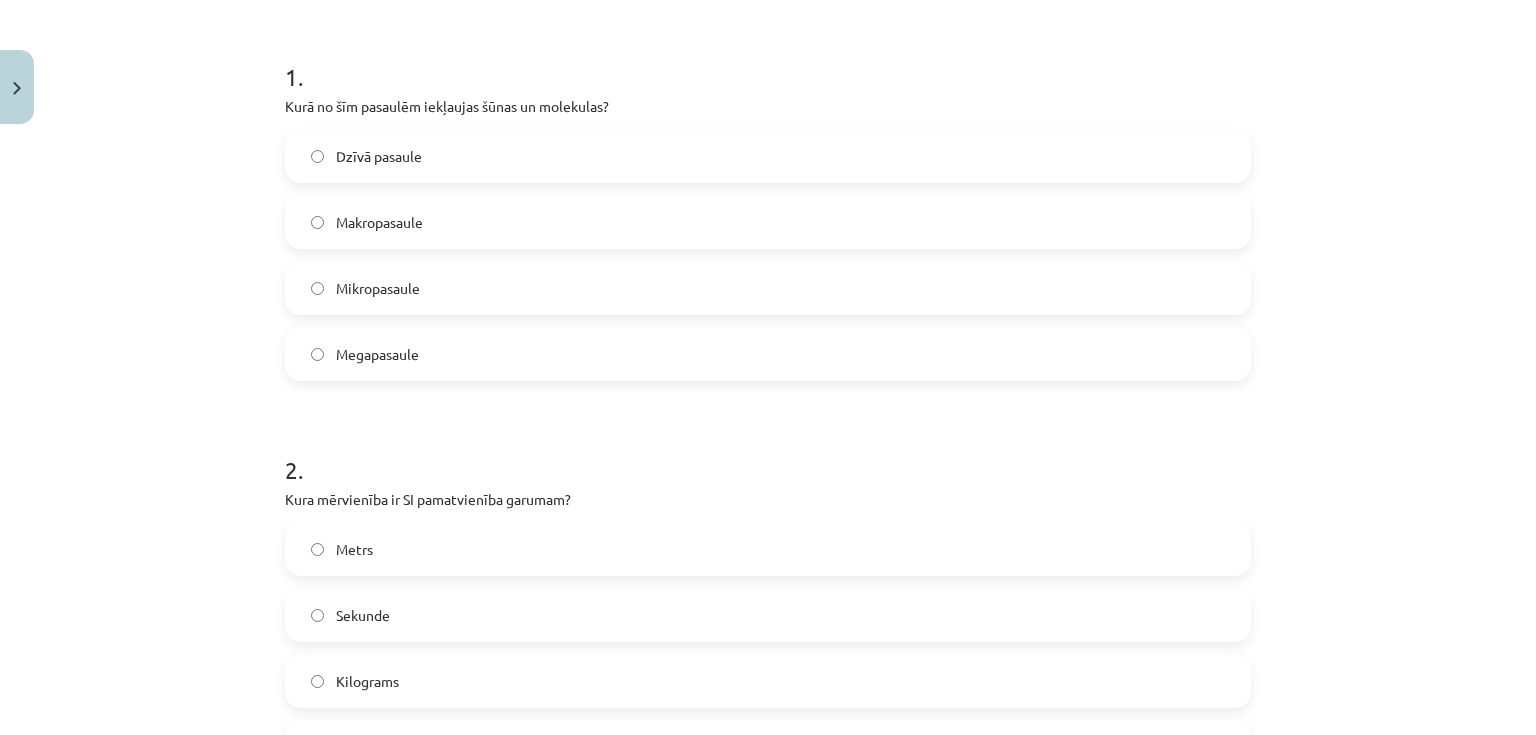 click on "Sekunde" 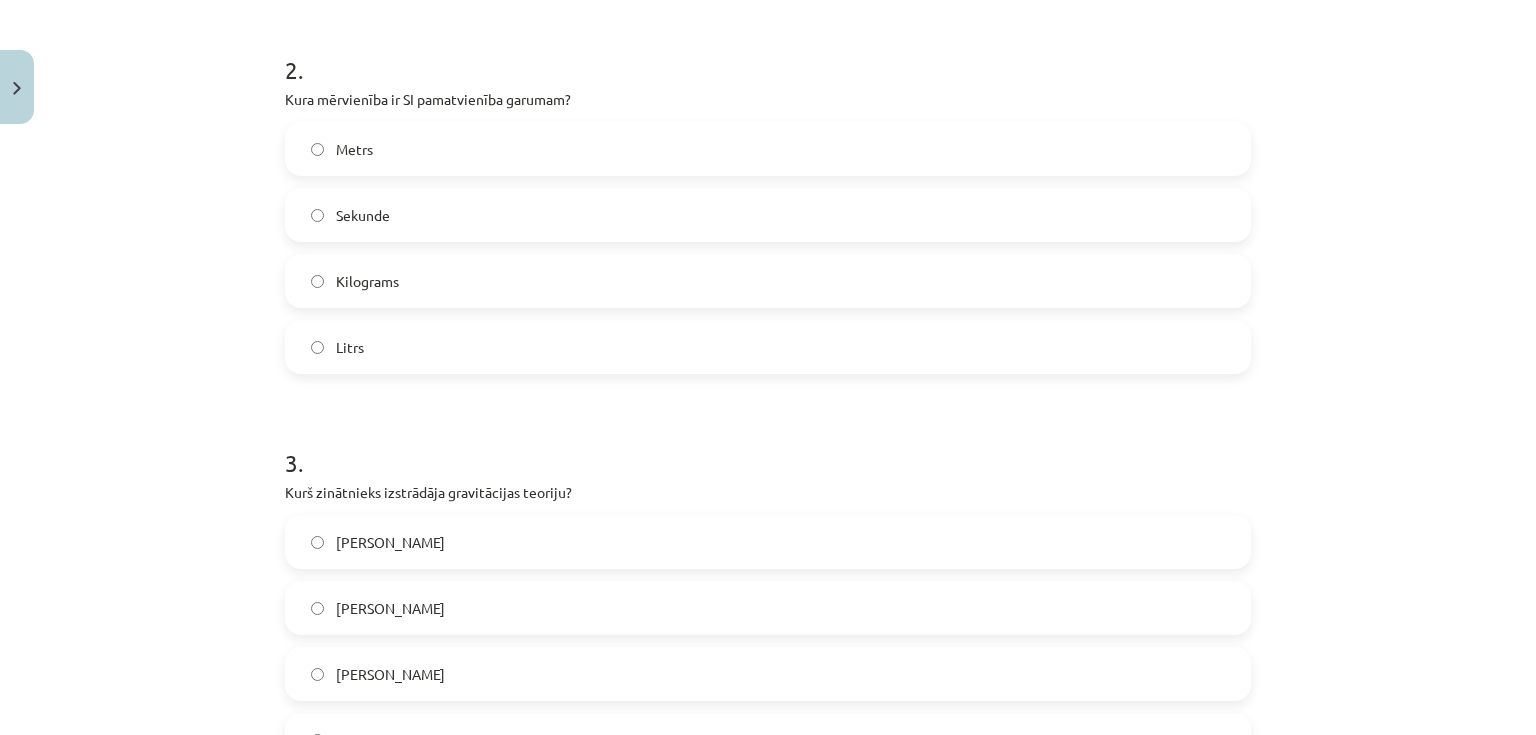 click on "[PERSON_NAME]" 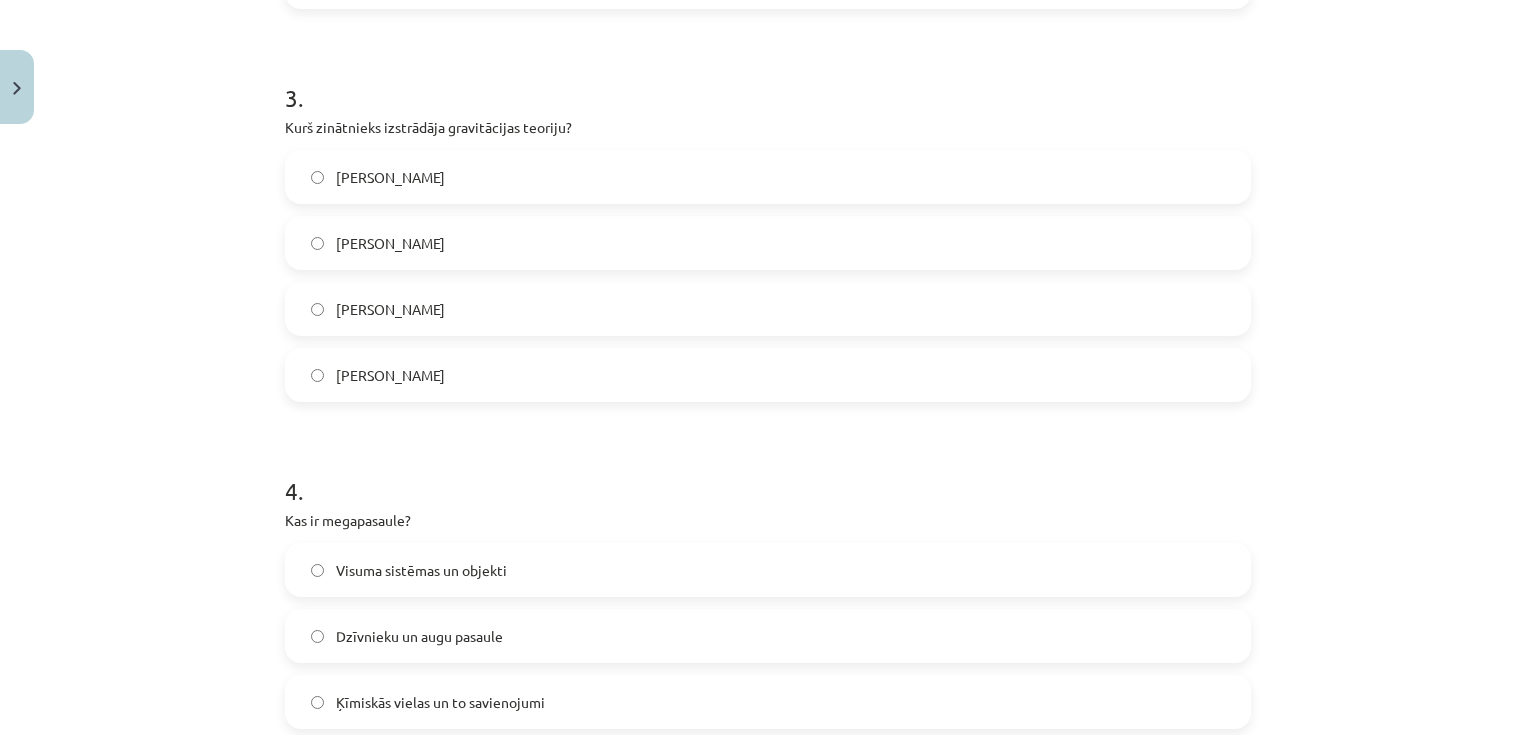 scroll, scrollTop: 1170, scrollLeft: 0, axis: vertical 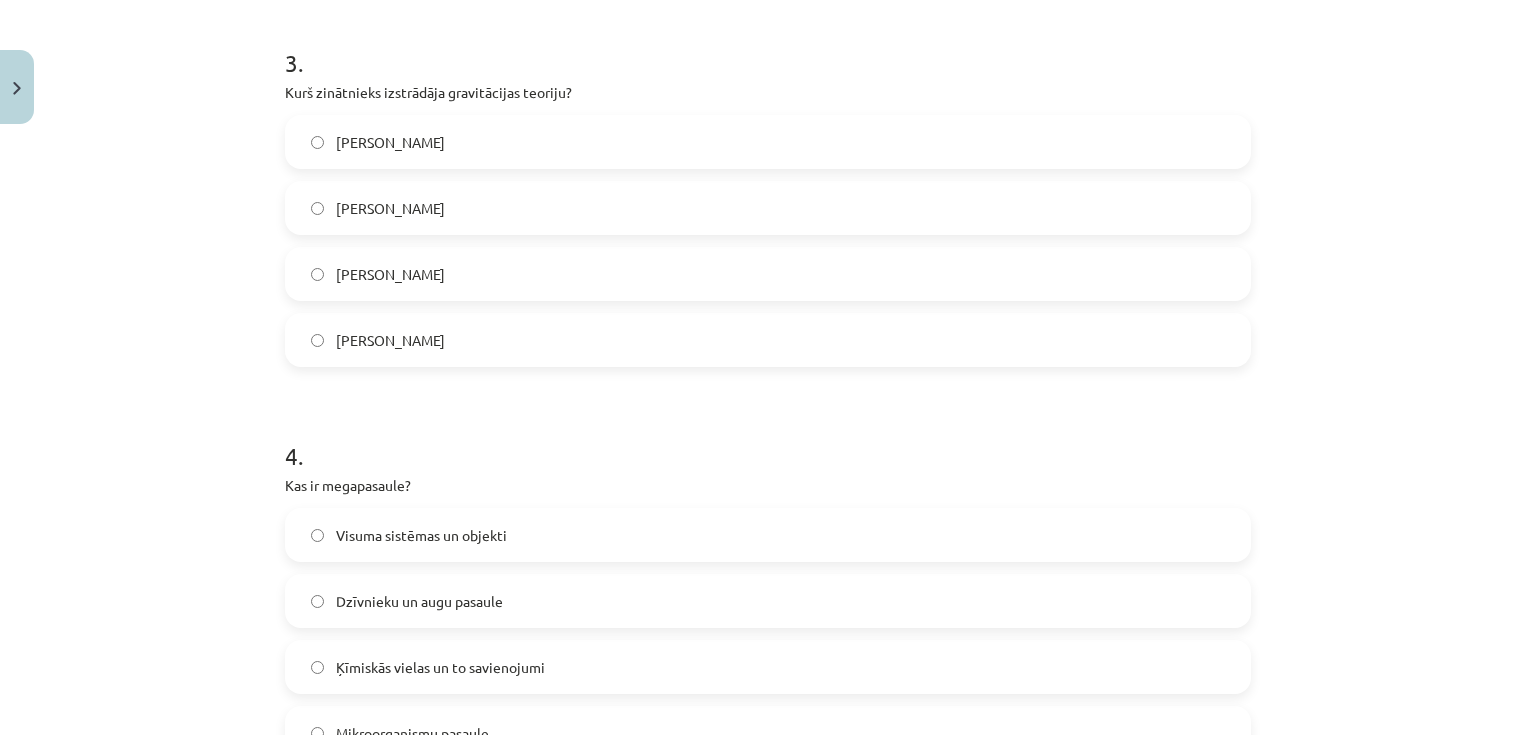 click on "Visuma sistēmas un objekti" 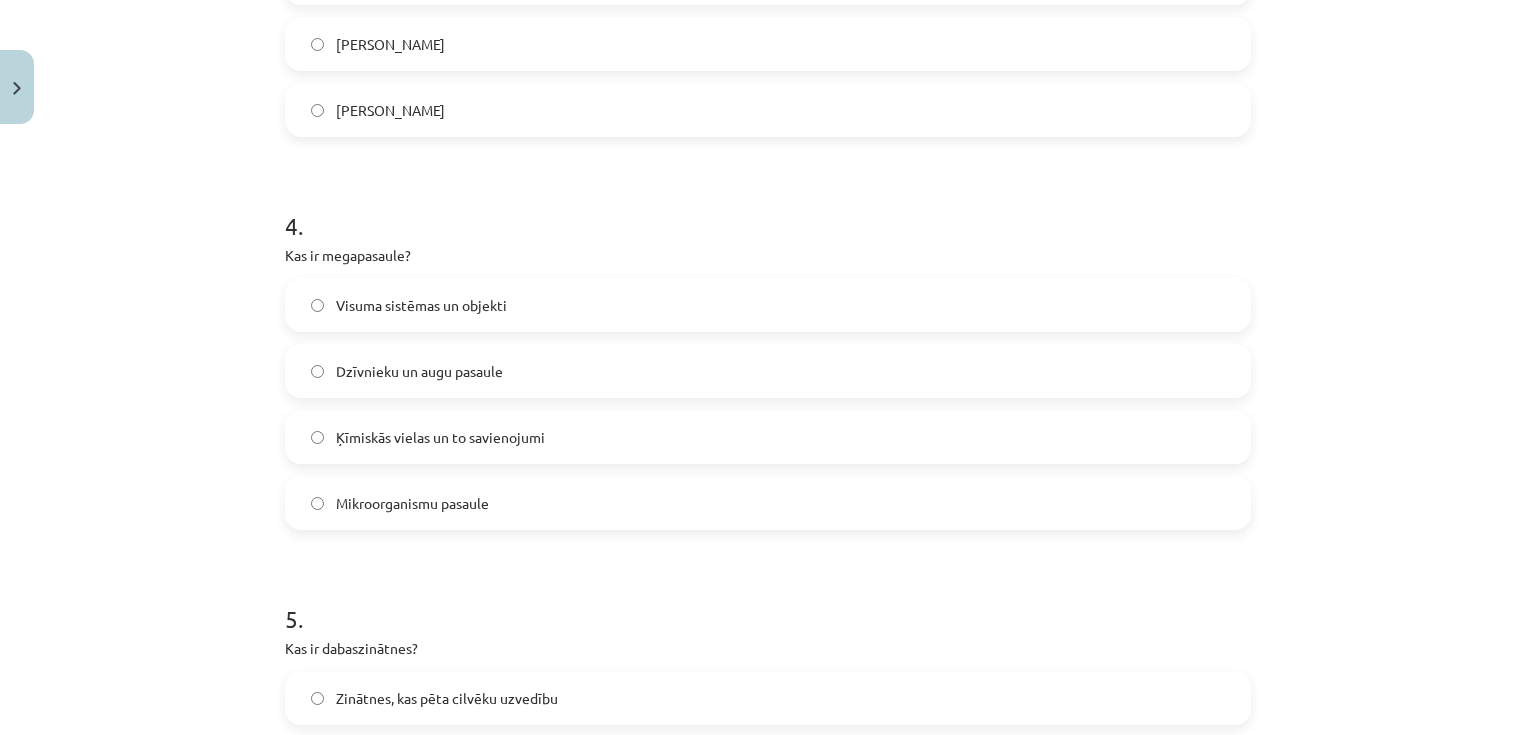 scroll, scrollTop: 1570, scrollLeft: 0, axis: vertical 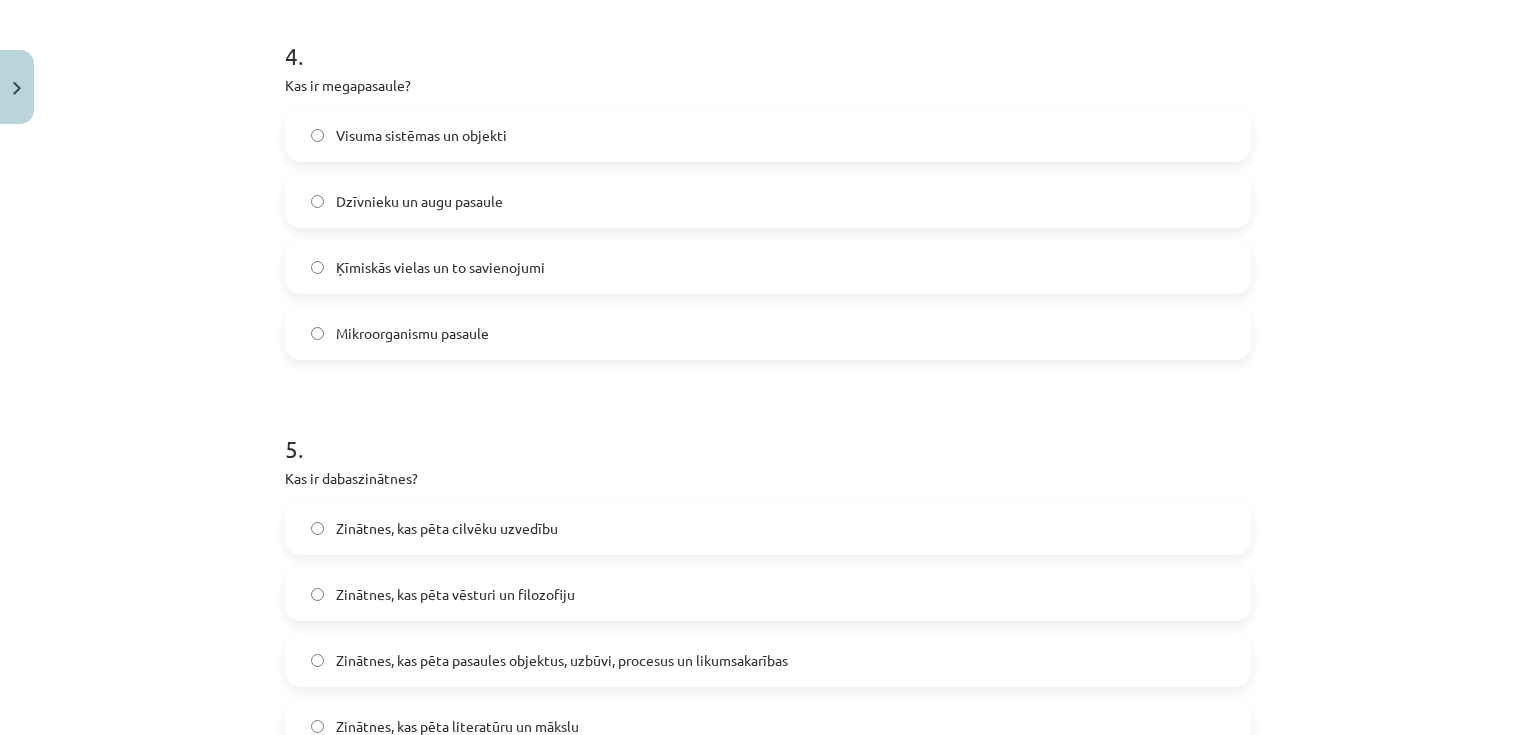 click on "Zinātnes, kas pēta pasaules objektus, uzbūvi, procesus un likumsakarības" 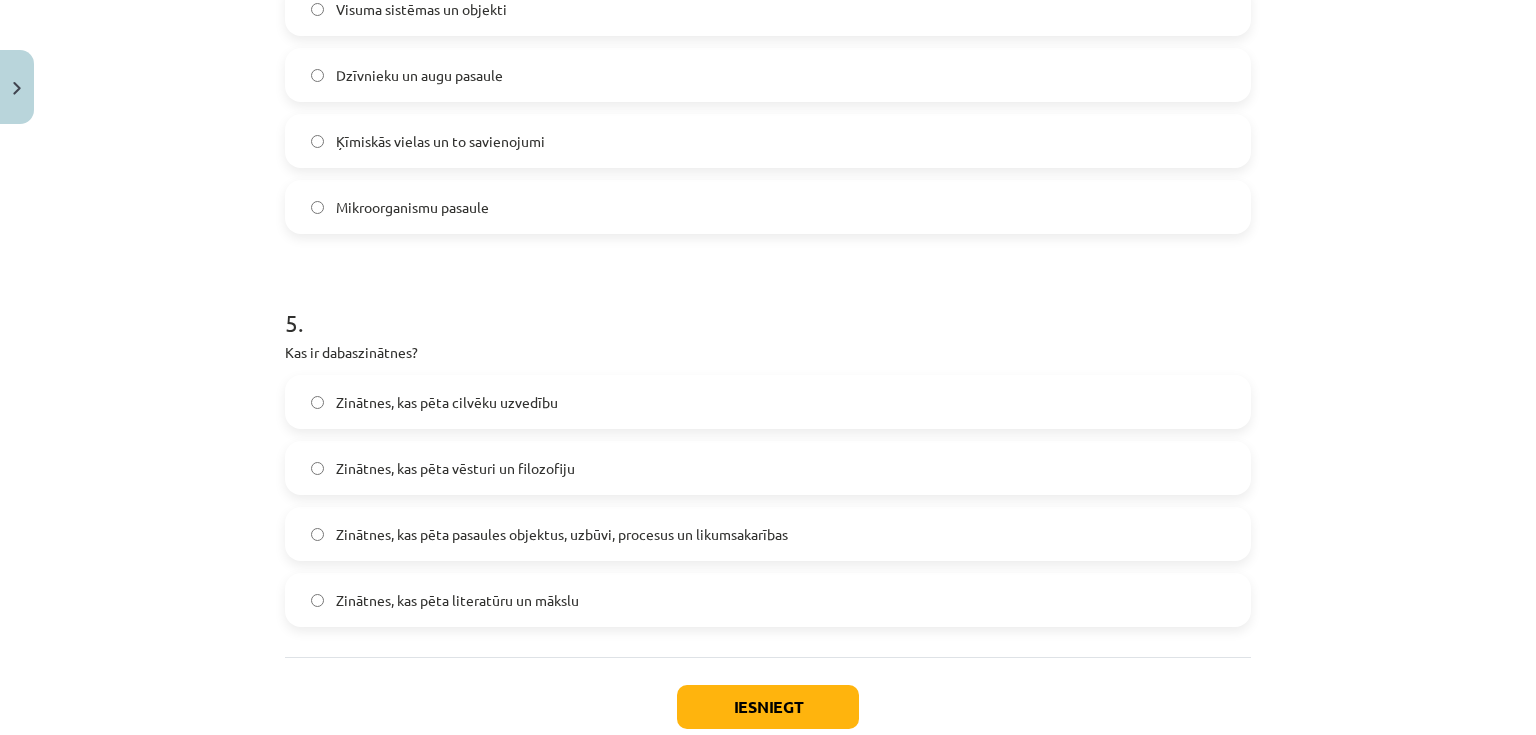 scroll, scrollTop: 1819, scrollLeft: 0, axis: vertical 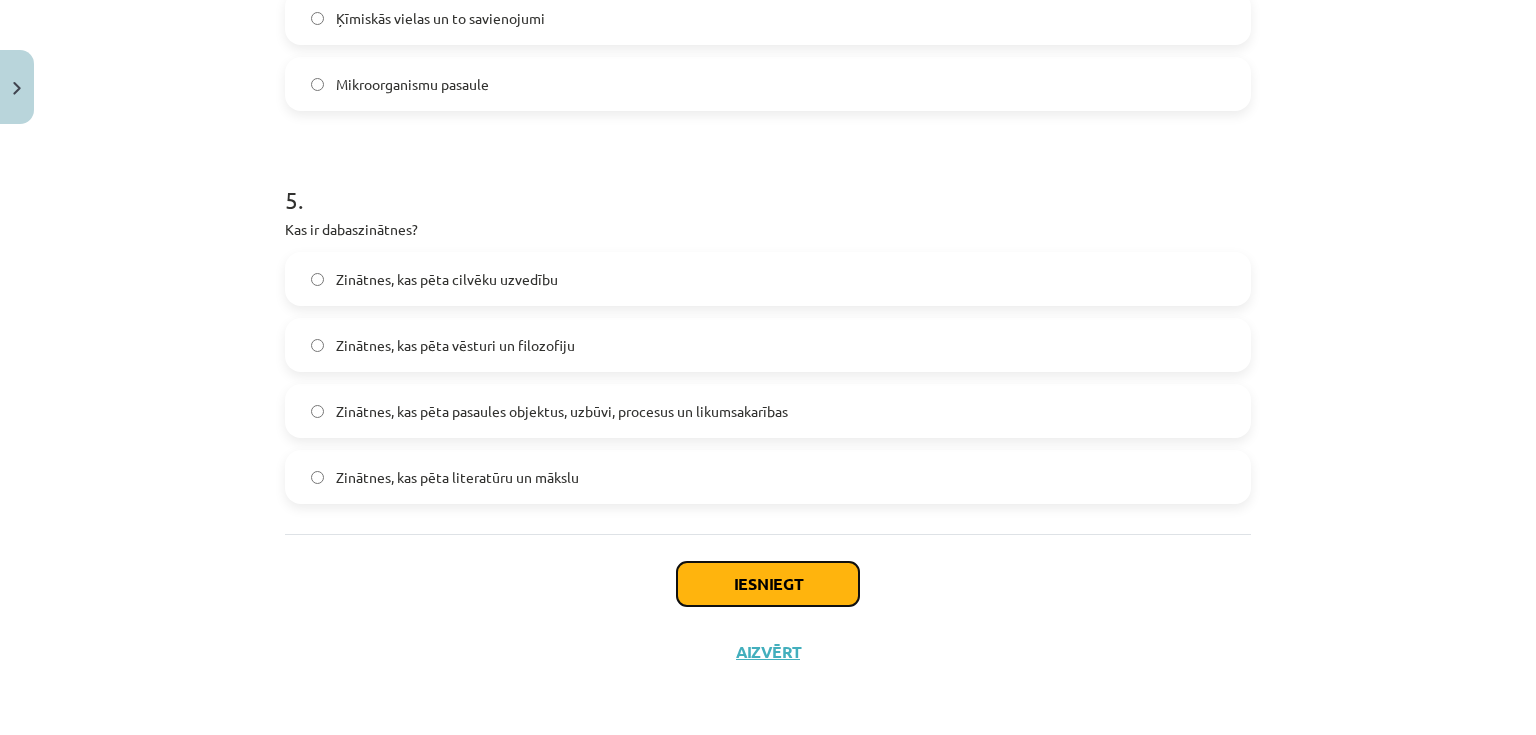 click on "Iesniegt" 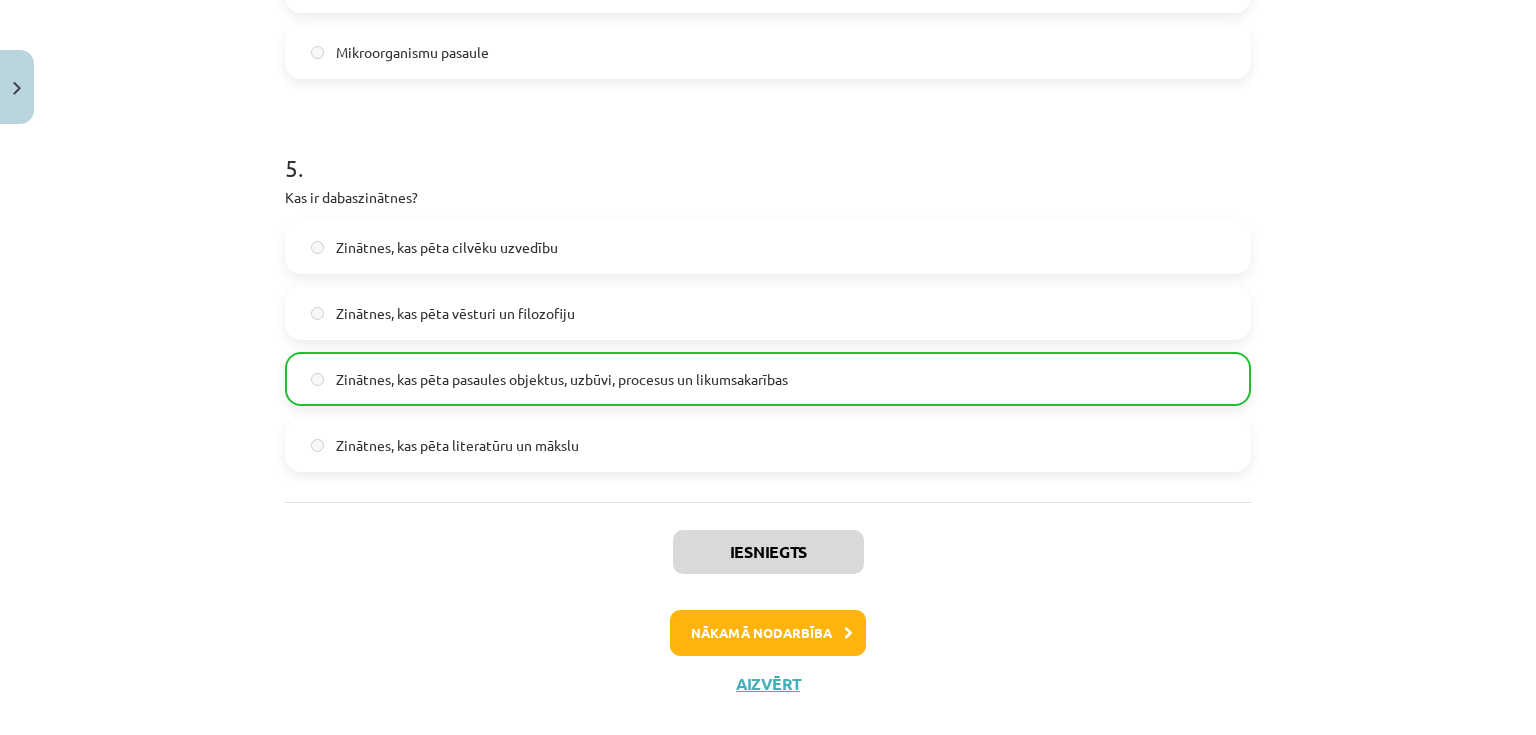 scroll, scrollTop: 1882, scrollLeft: 0, axis: vertical 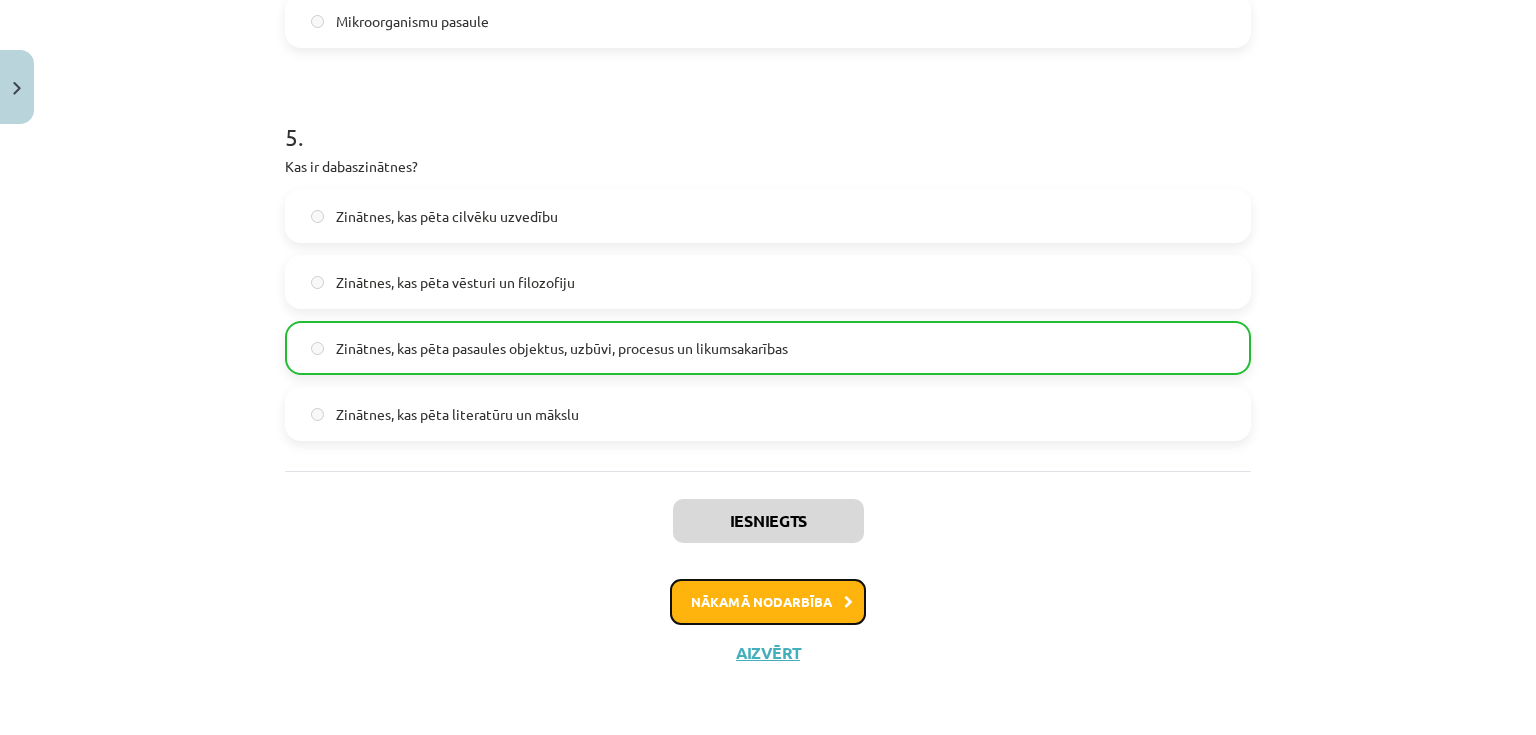 click on "Nākamā nodarbība" 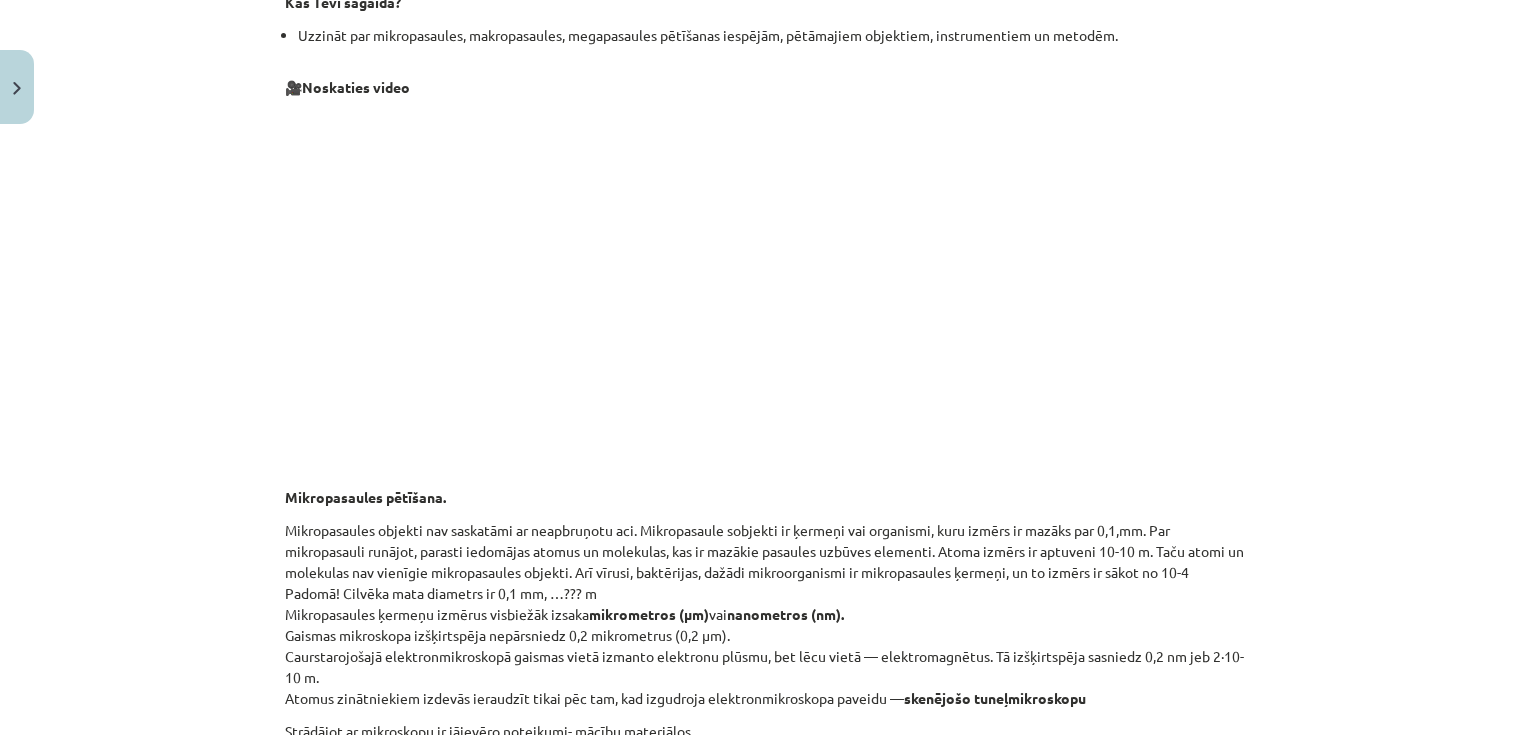scroll, scrollTop: 320, scrollLeft: 0, axis: vertical 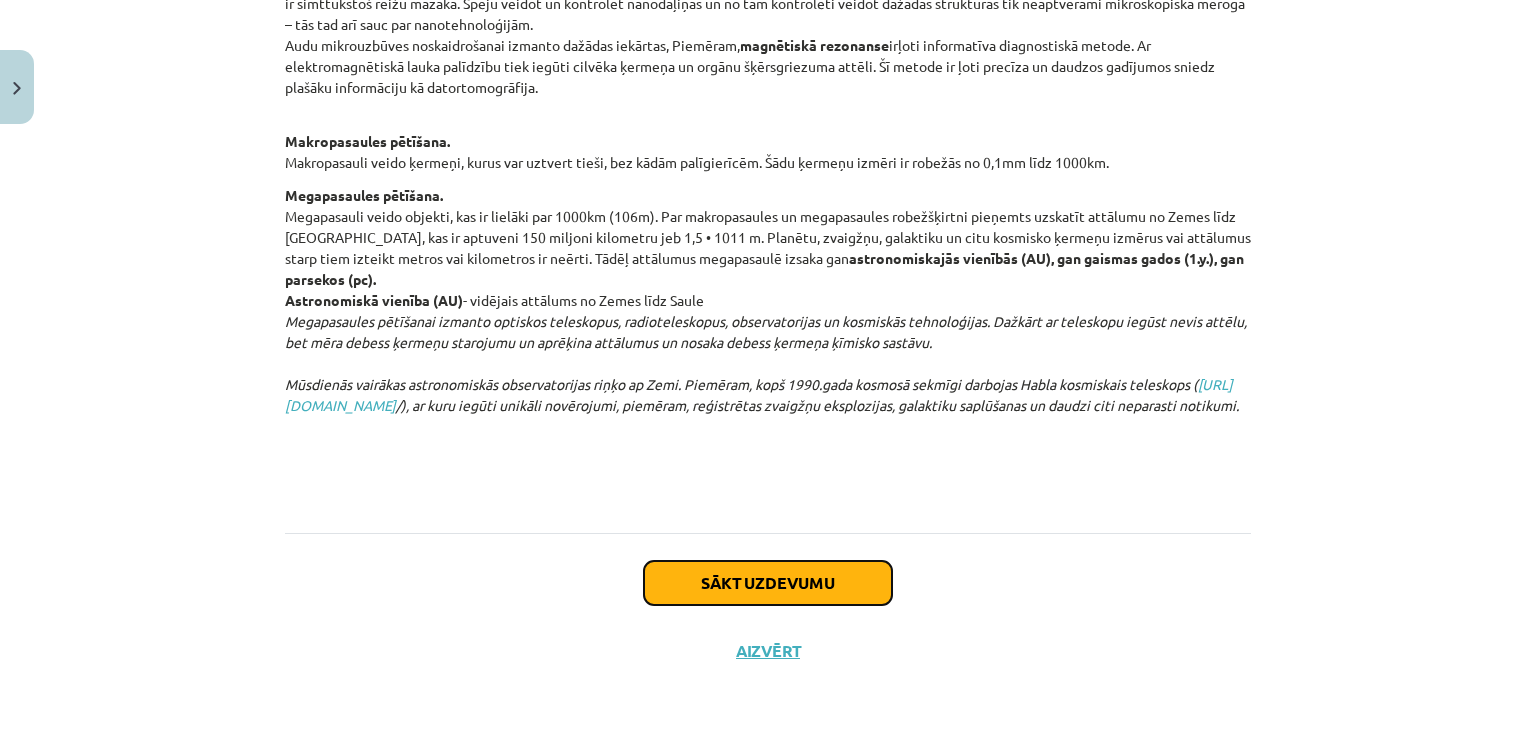 click on "Sākt uzdevumu" 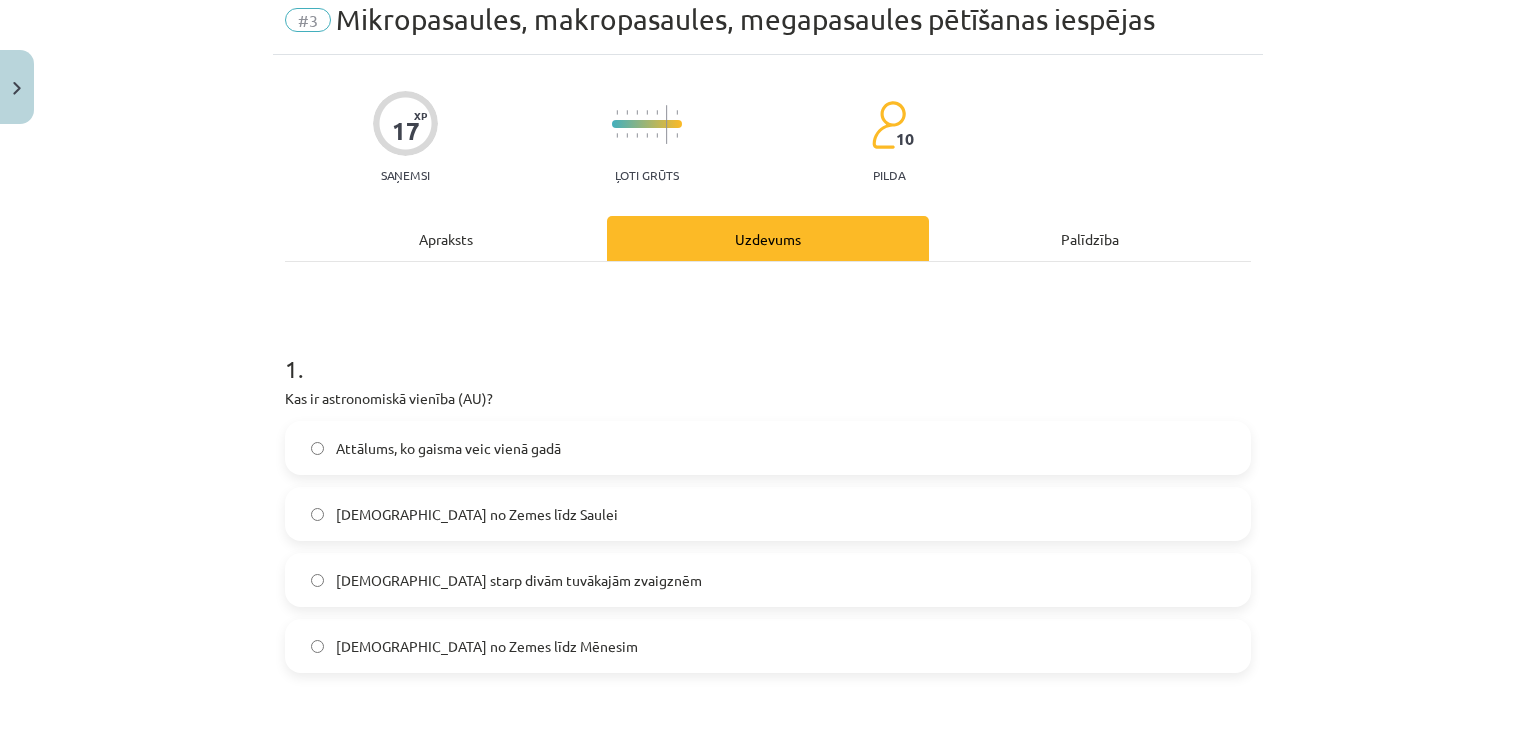 scroll, scrollTop: 50, scrollLeft: 0, axis: vertical 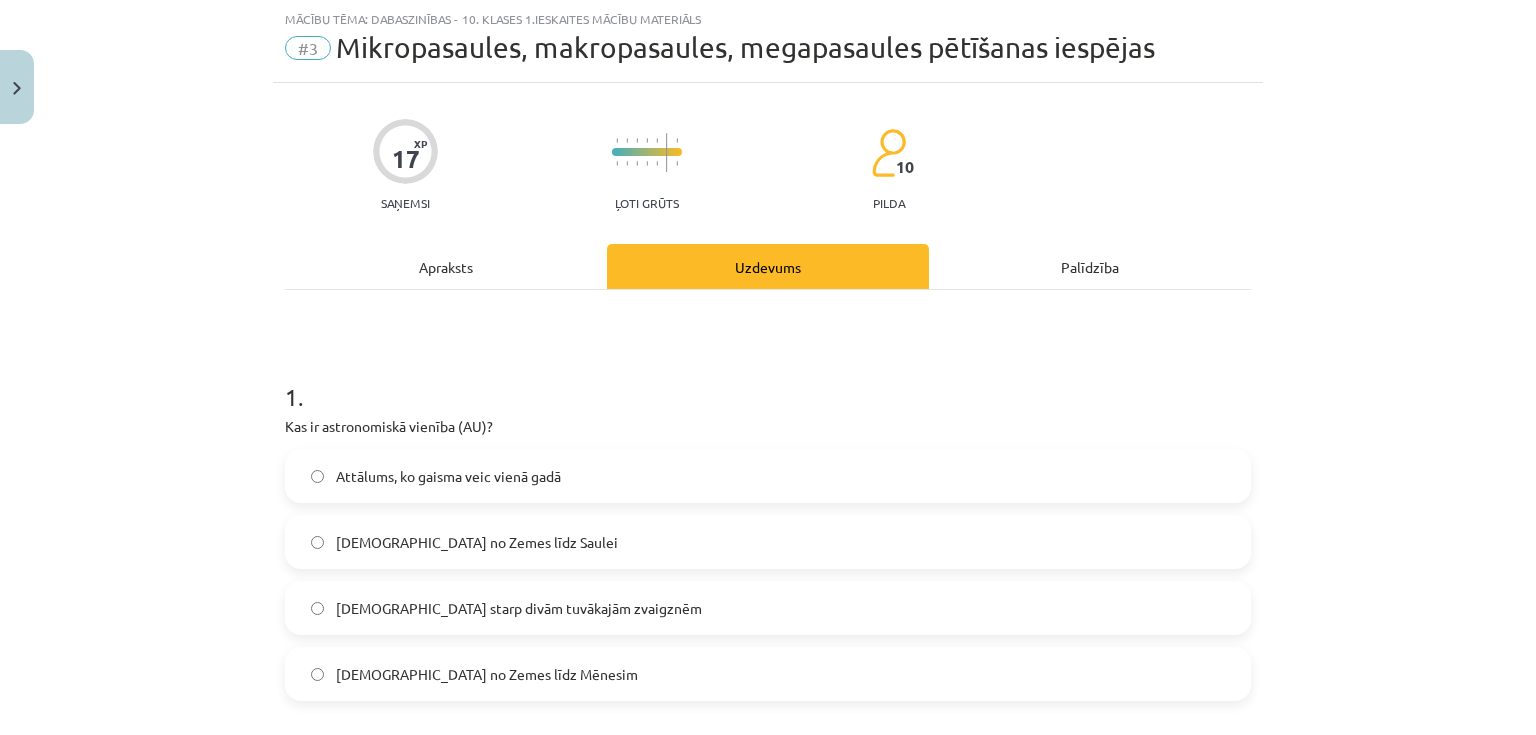 click on "Attālums, ko gaisma veic vienā gadā" 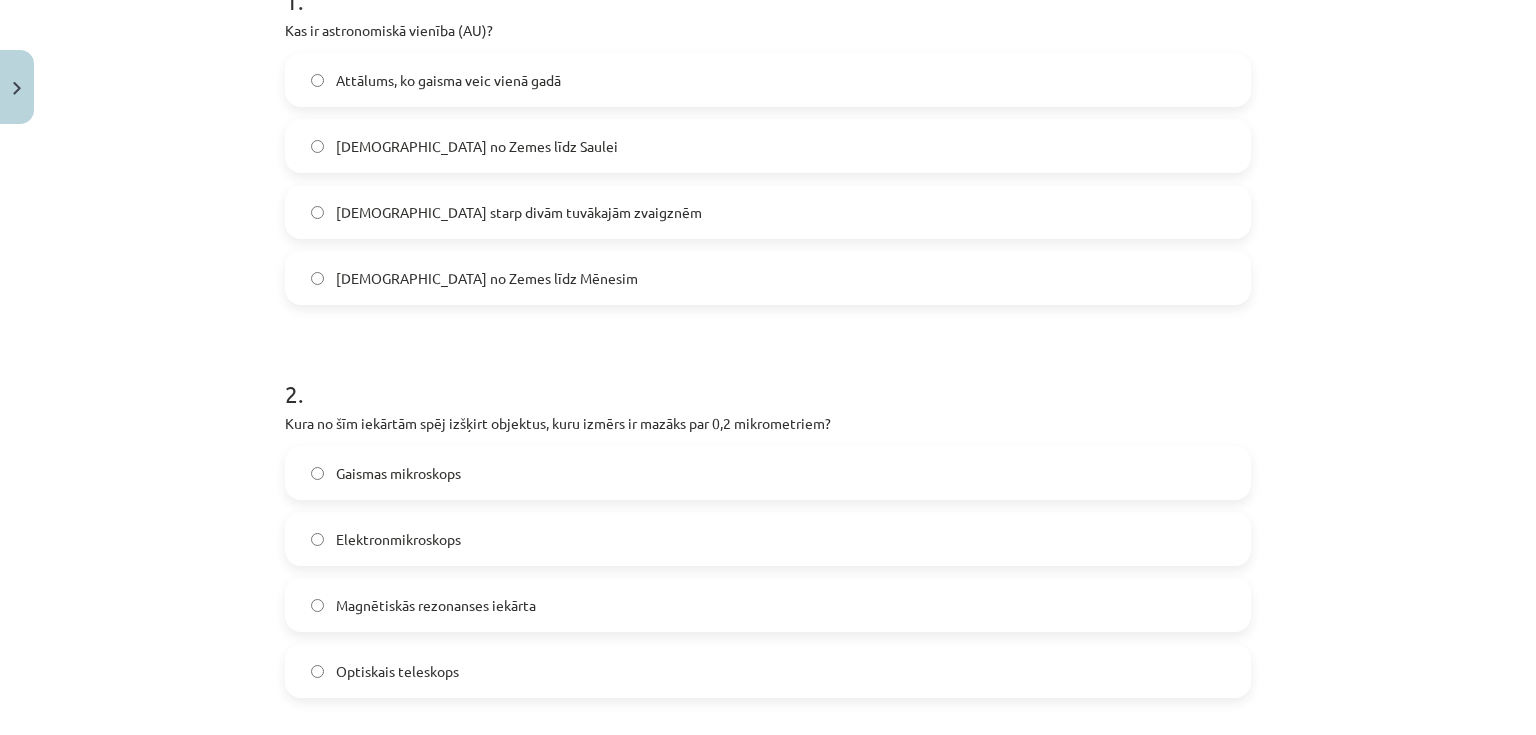 scroll, scrollTop: 450, scrollLeft: 0, axis: vertical 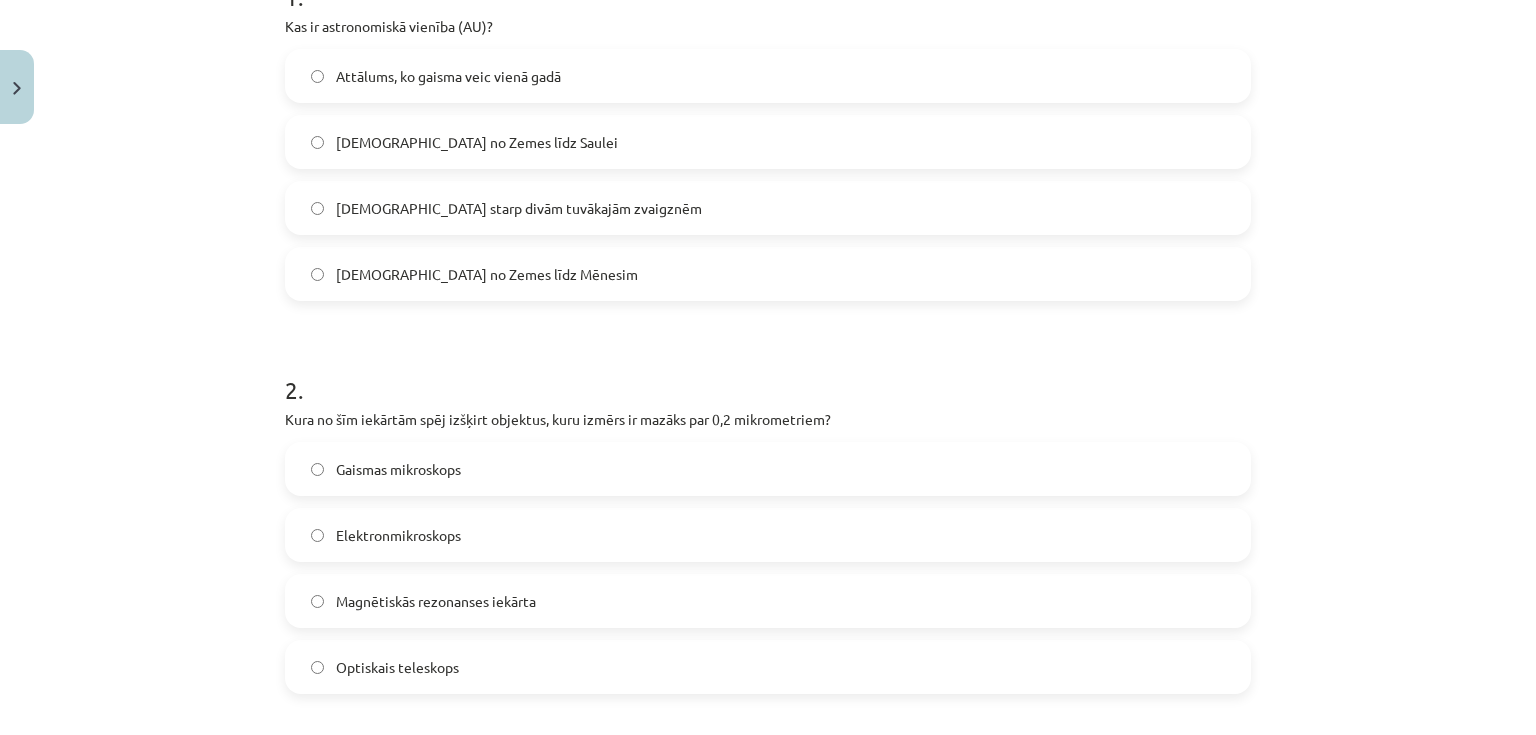 click on "Gaismas mikroskops" 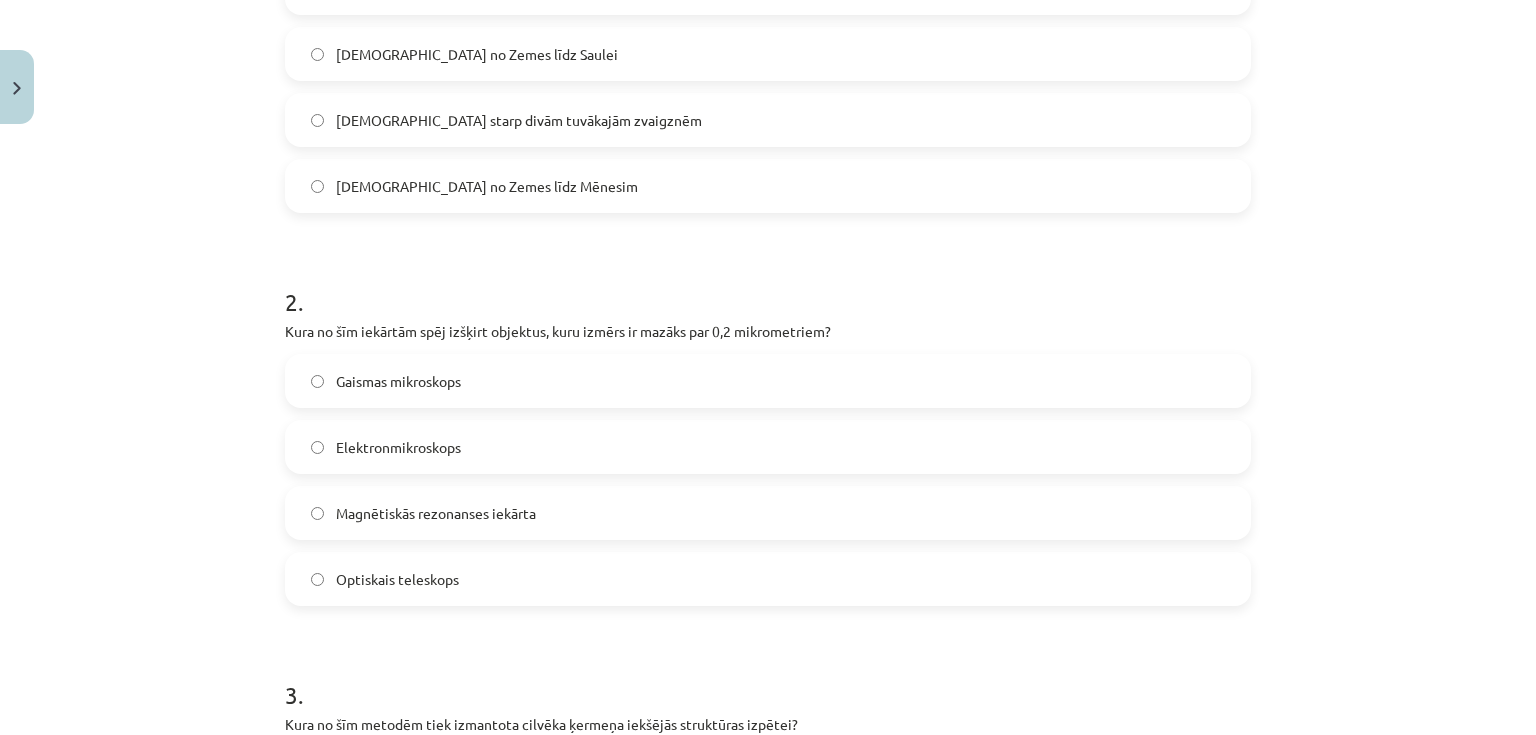 scroll, scrollTop: 770, scrollLeft: 0, axis: vertical 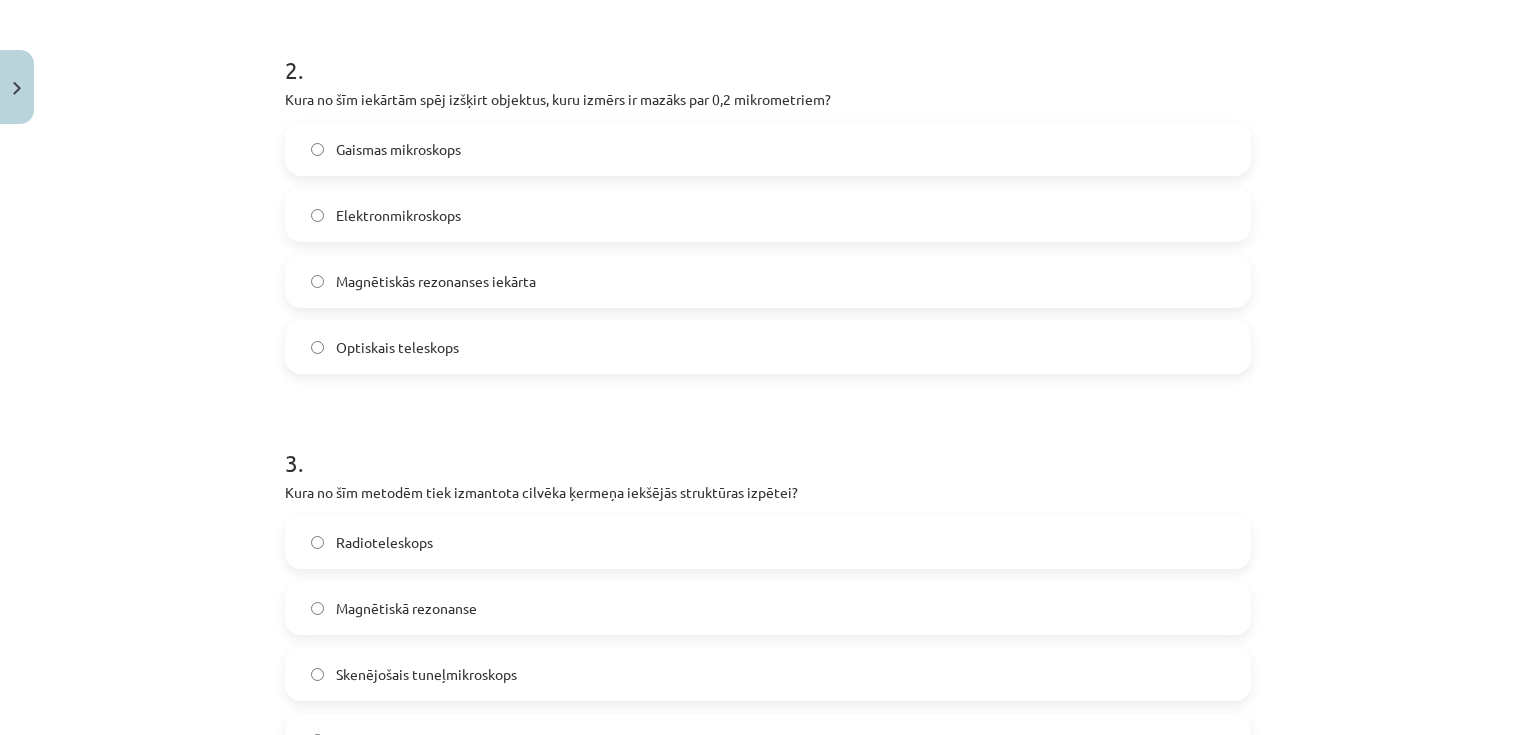 click on "Radioteleskops" 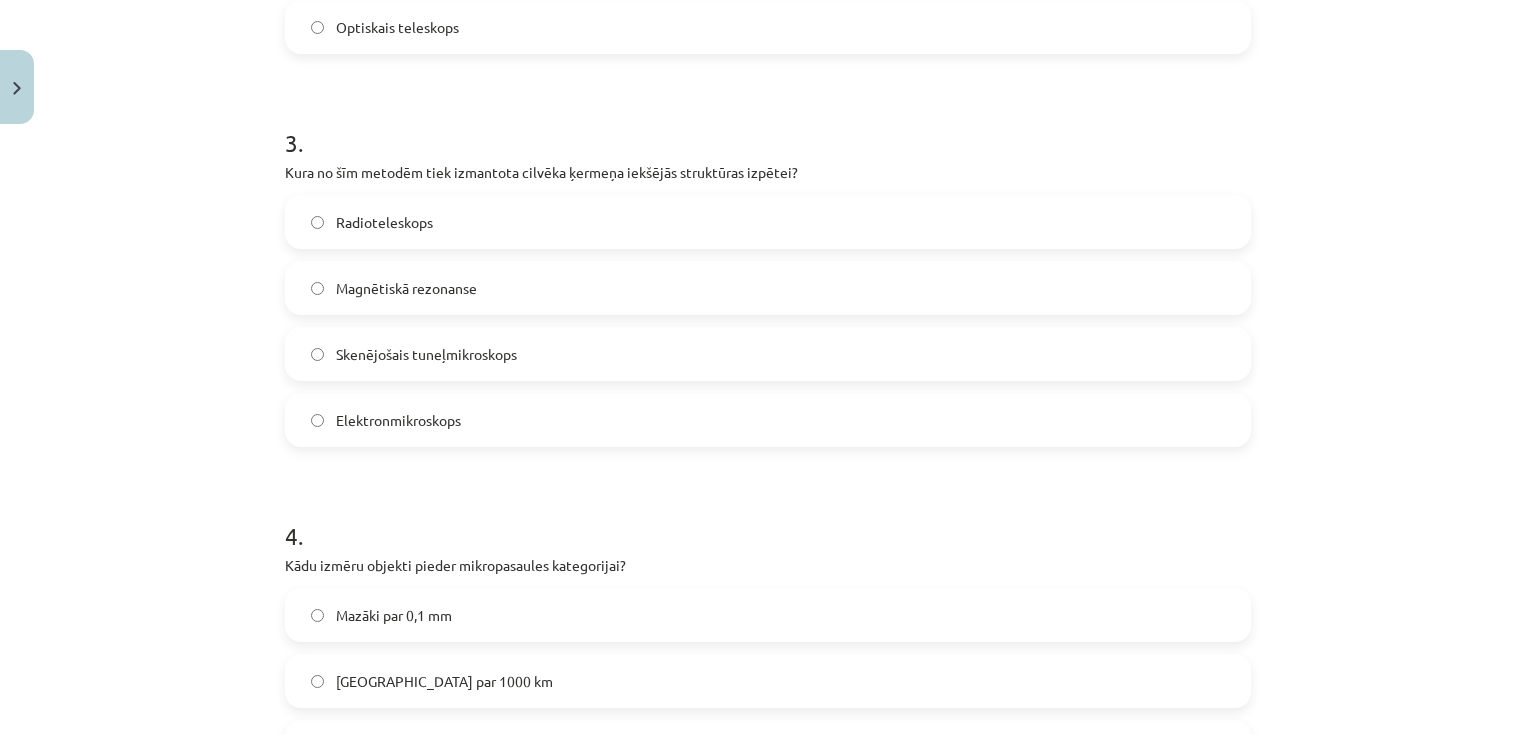 click on "Mazāki par 0,1 mm" 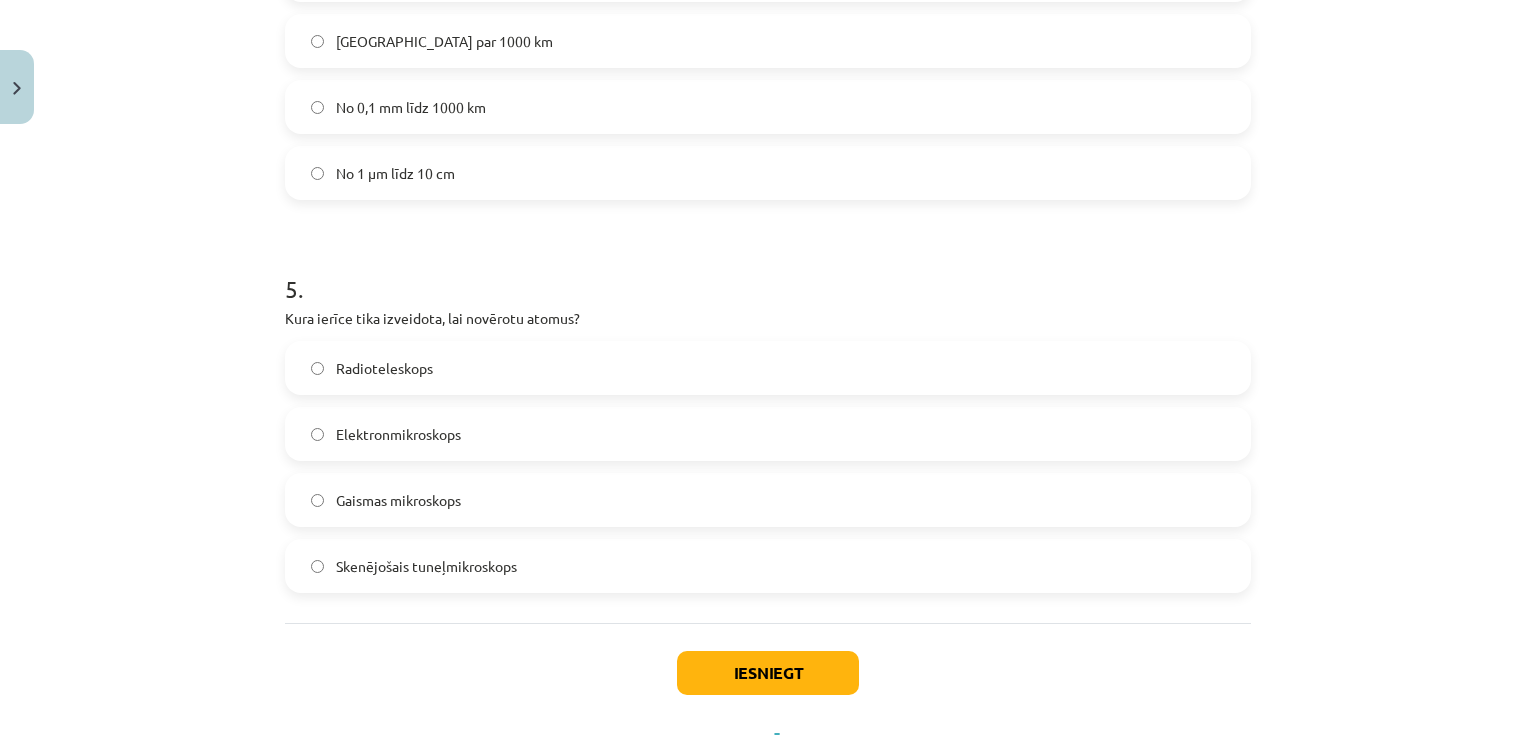 click on "Gaismas mikroskops" 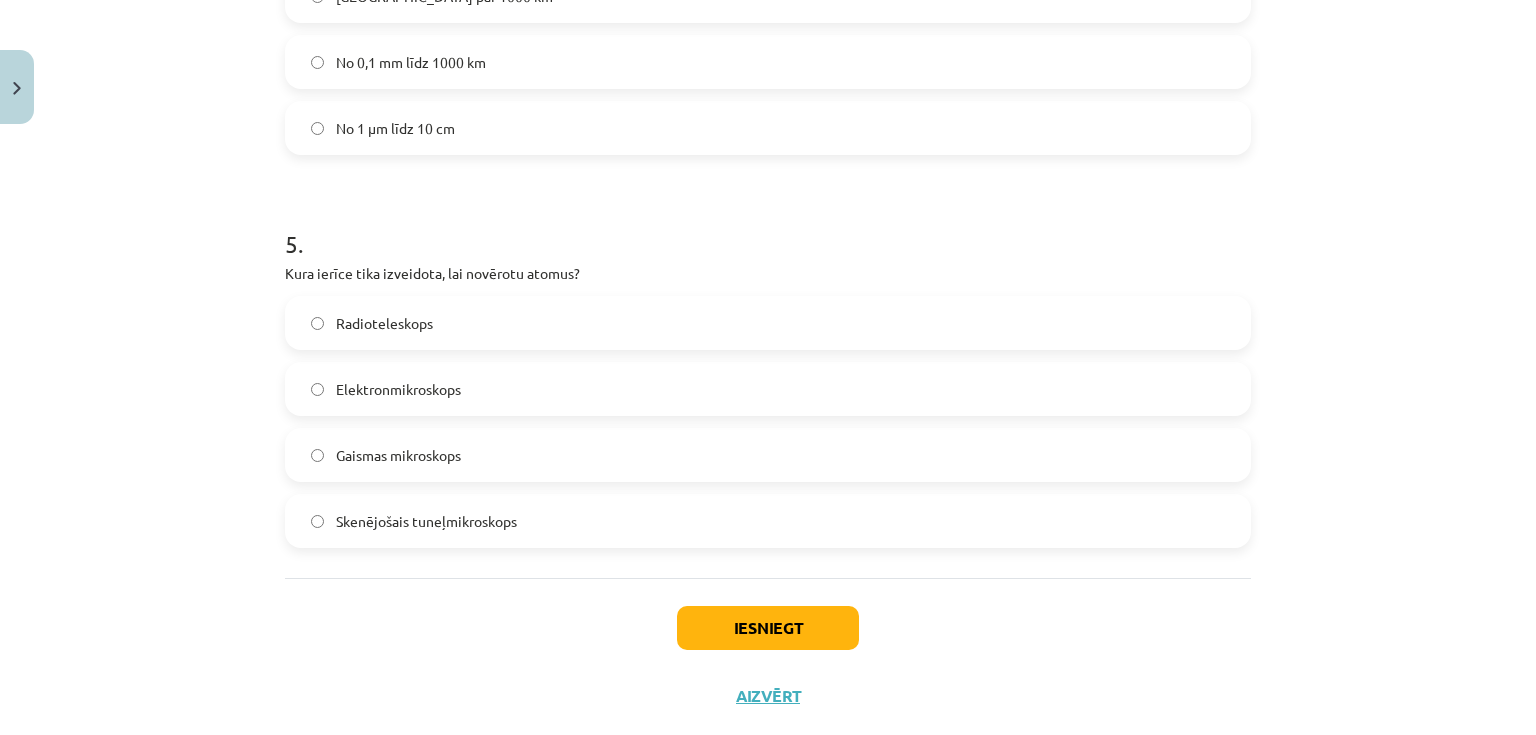 scroll, scrollTop: 1819, scrollLeft: 0, axis: vertical 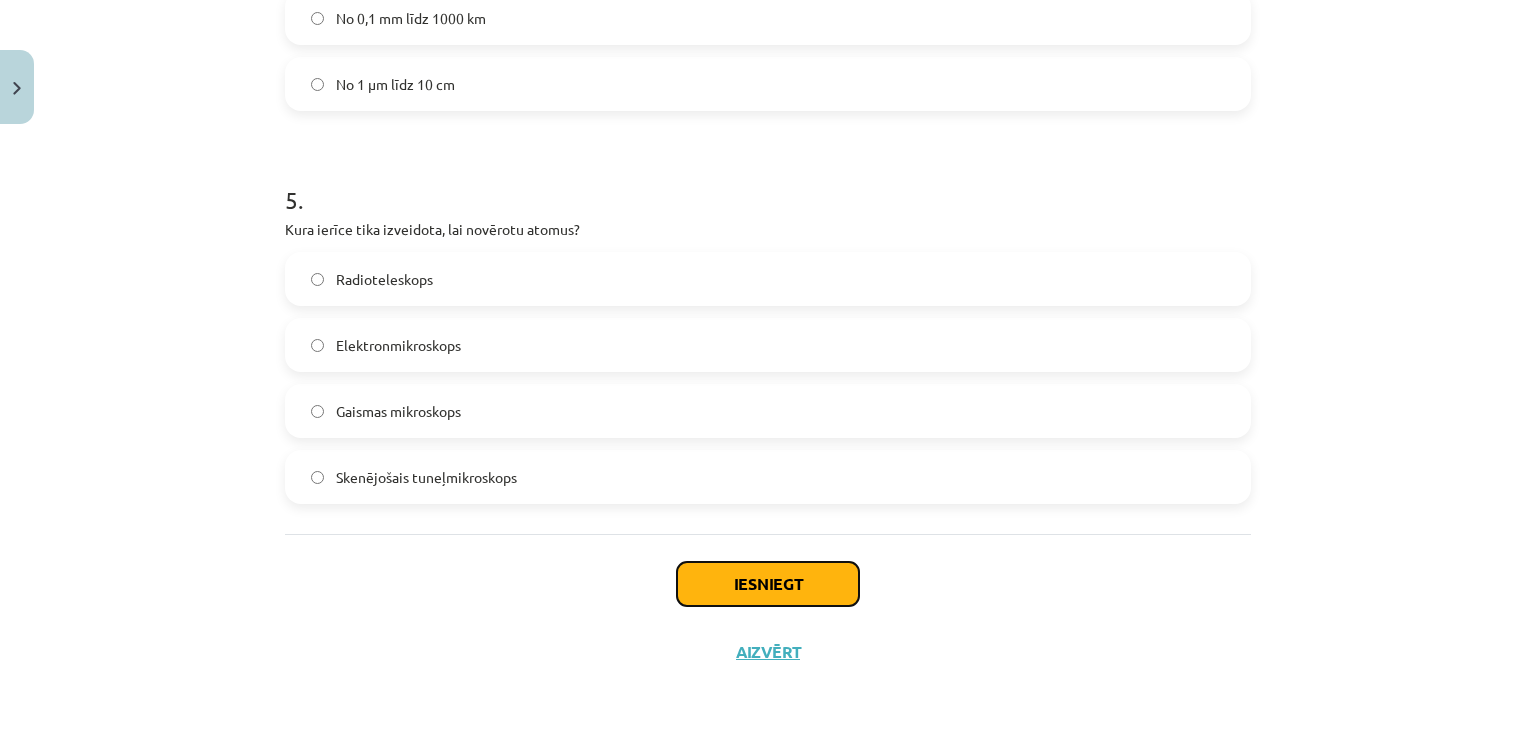 click on "Iesniegt" 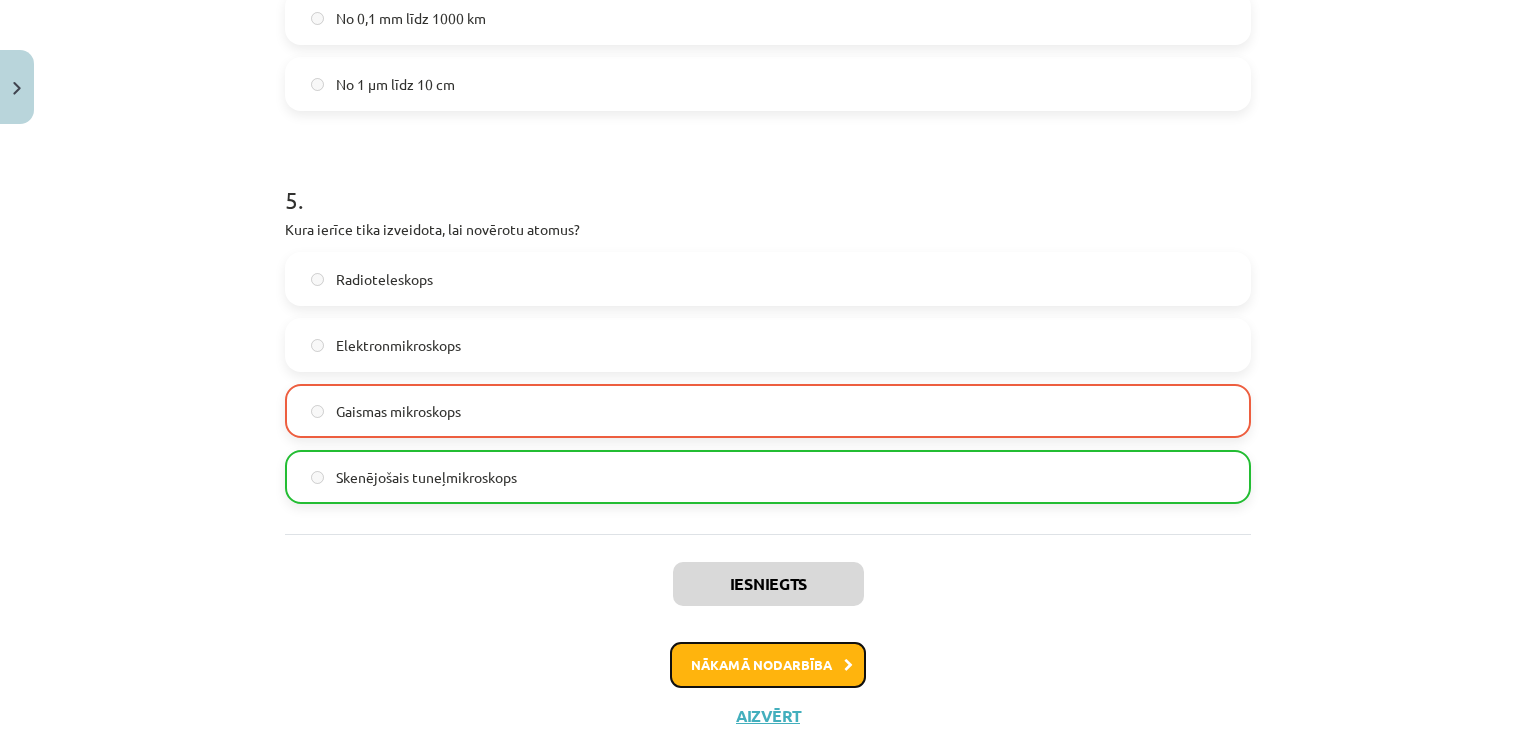 click on "Nākamā nodarbība" 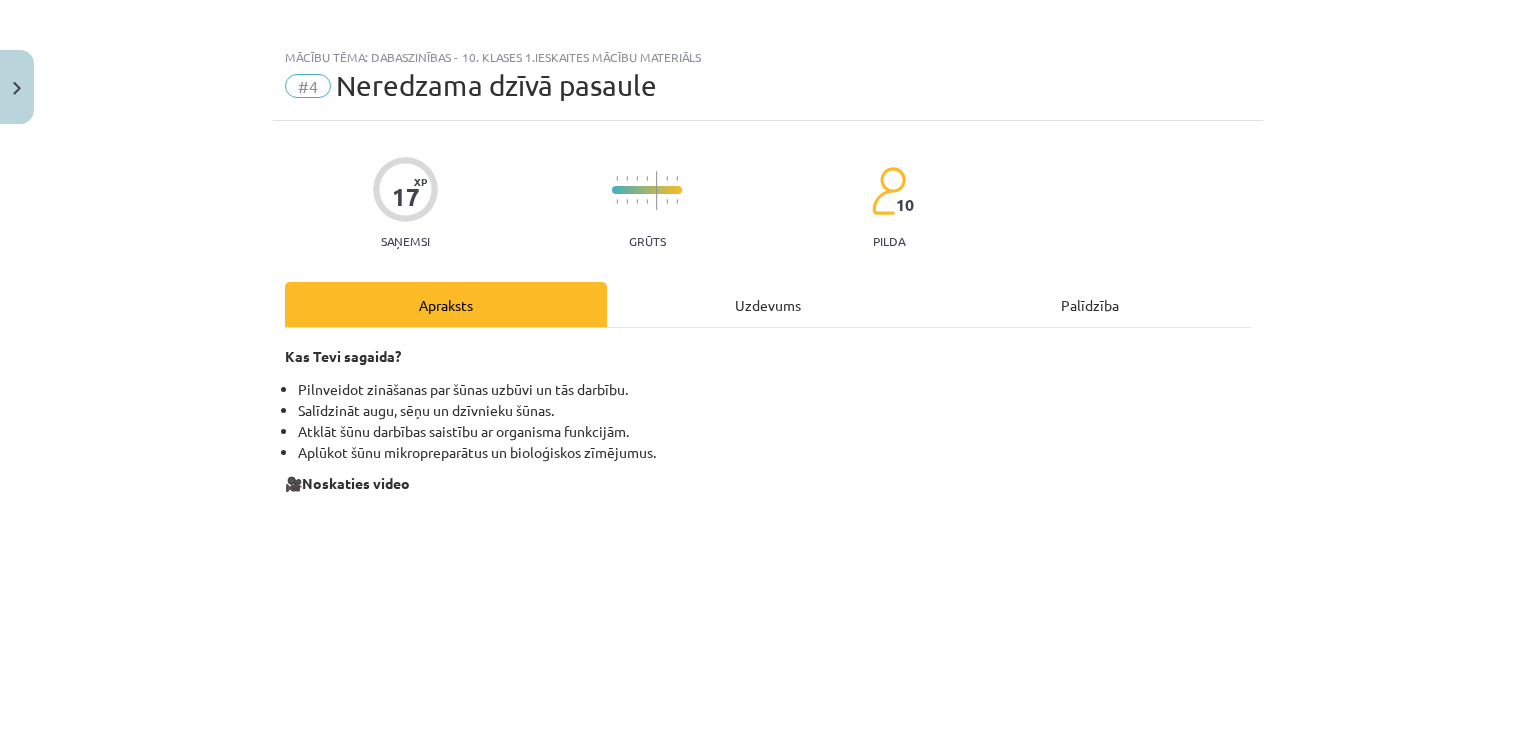 scroll, scrollTop: 0, scrollLeft: 0, axis: both 